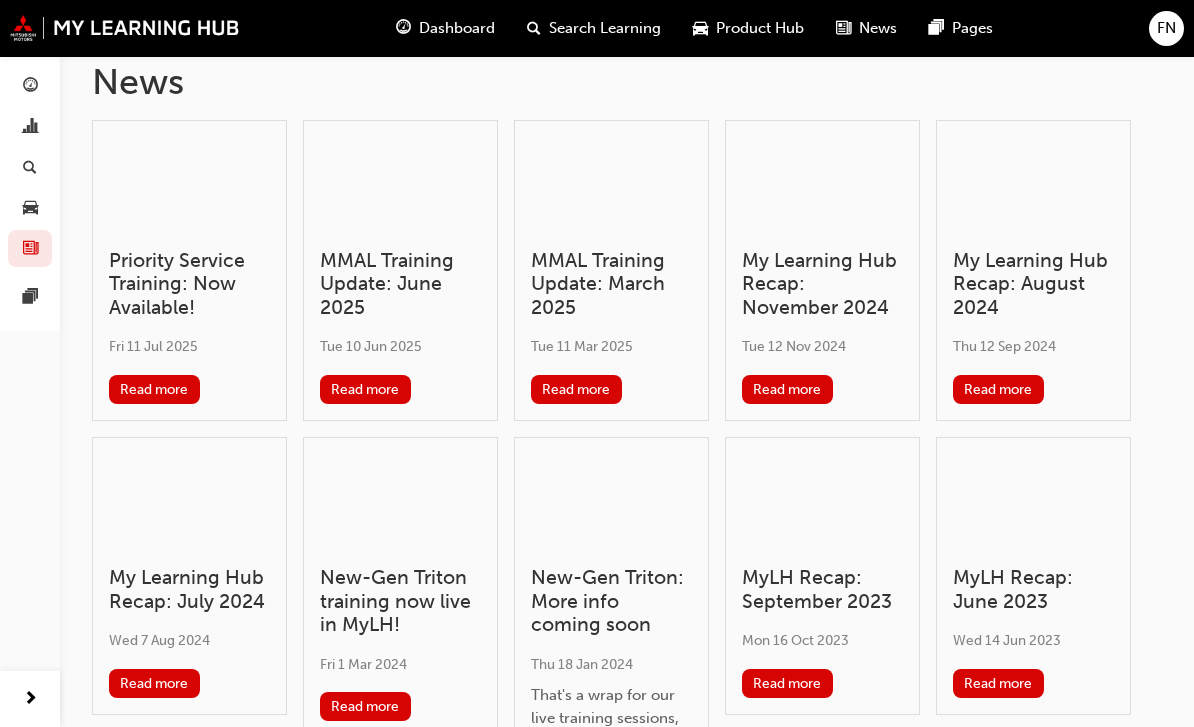 scroll, scrollTop: 0, scrollLeft: 0, axis: both 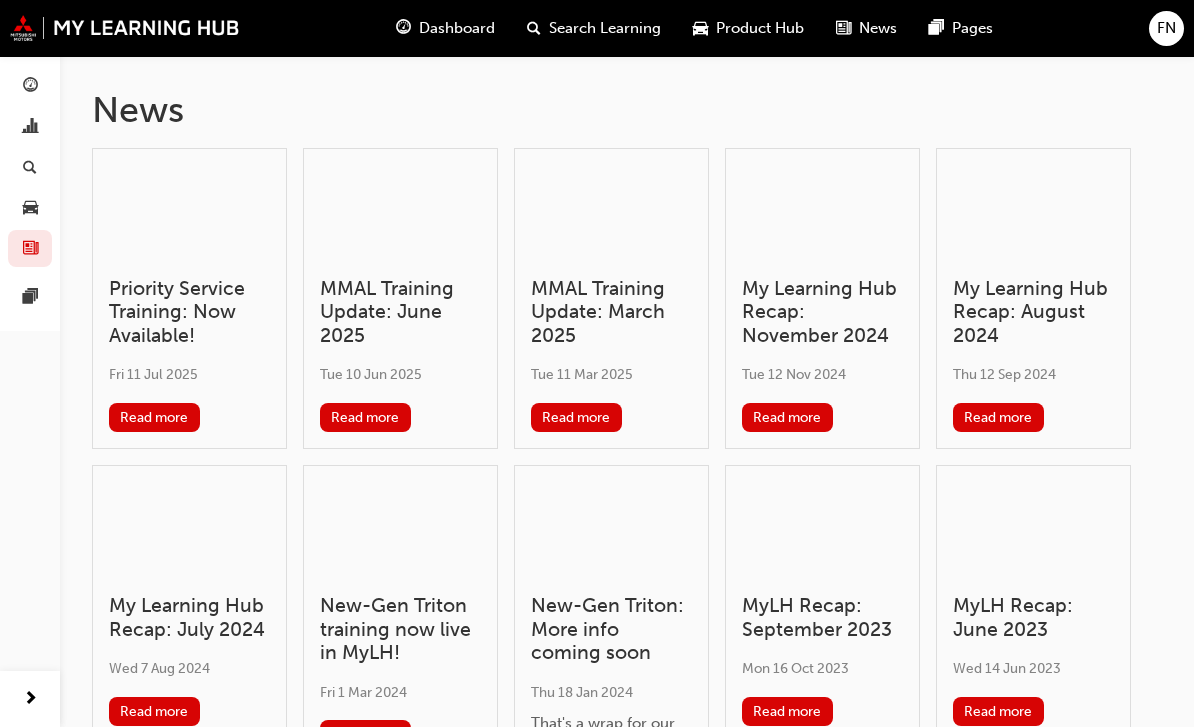 click at bounding box center [189, 530] 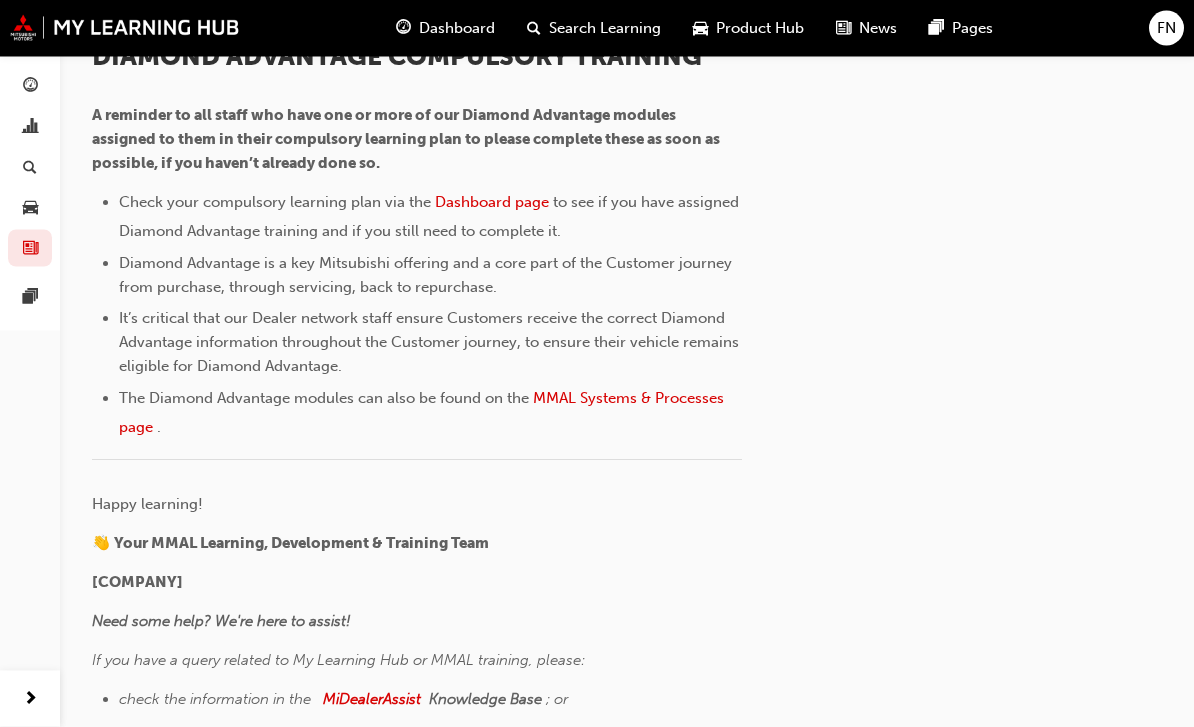 scroll, scrollTop: 2038, scrollLeft: 0, axis: vertical 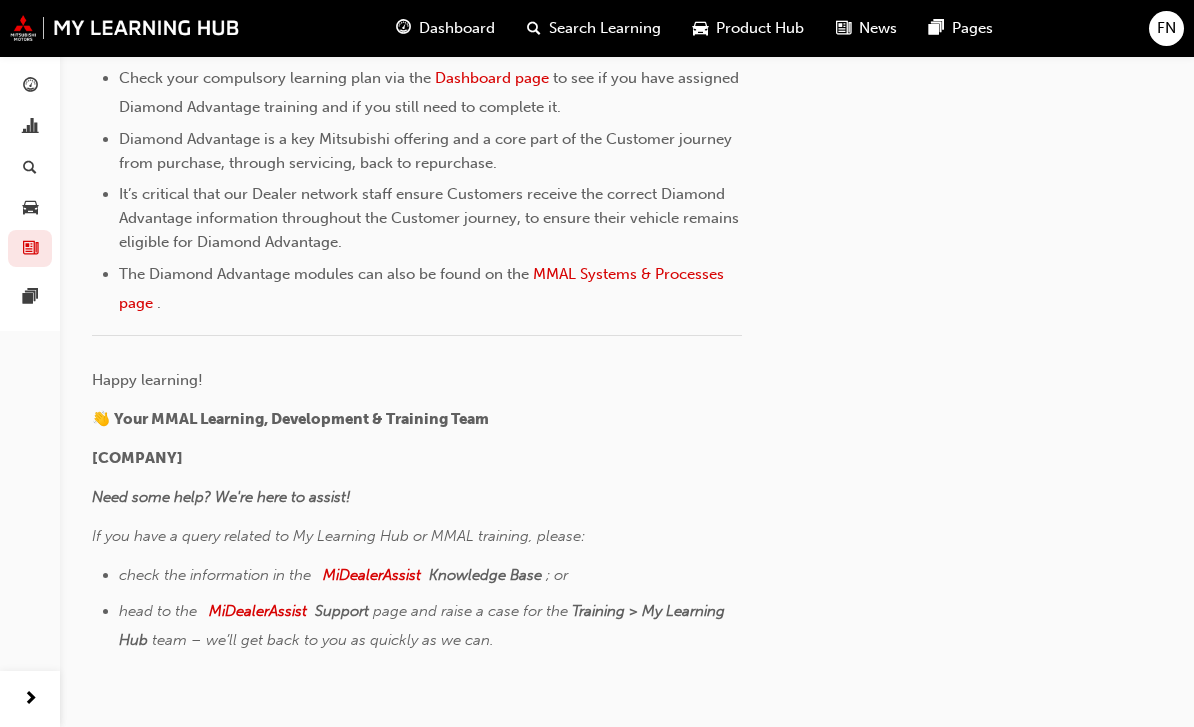 click on "MiDealerAssist" at bounding box center (372, 575) 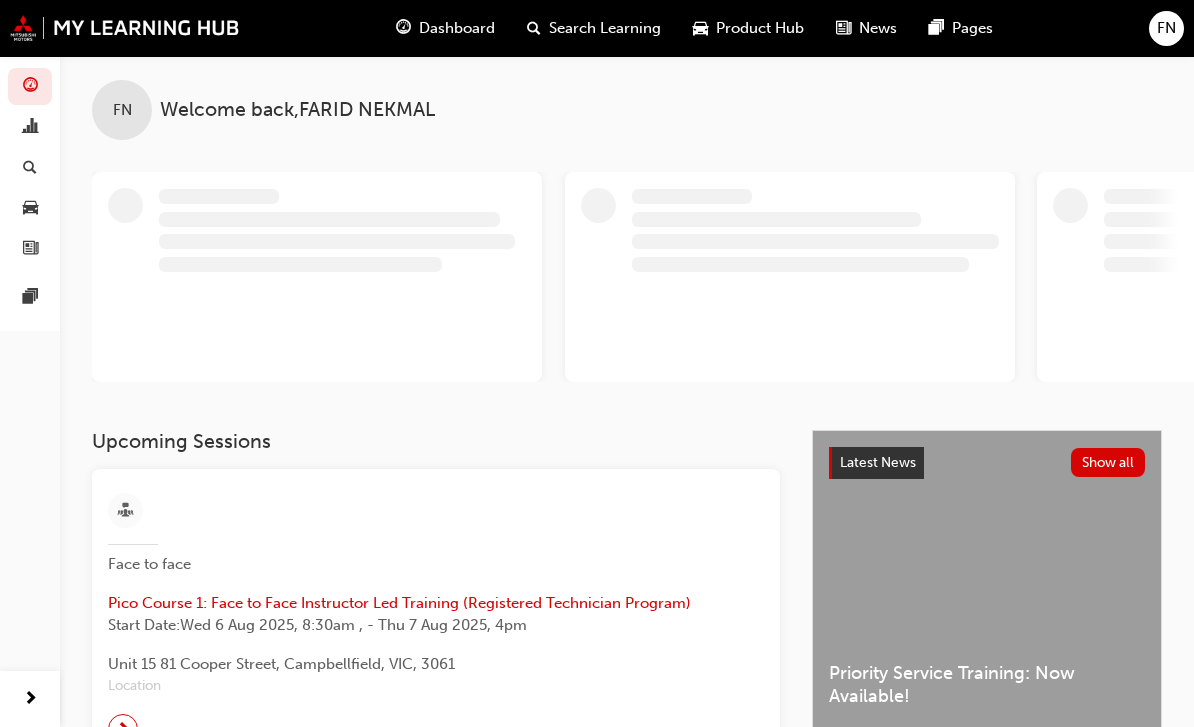 scroll, scrollTop: 0, scrollLeft: 0, axis: both 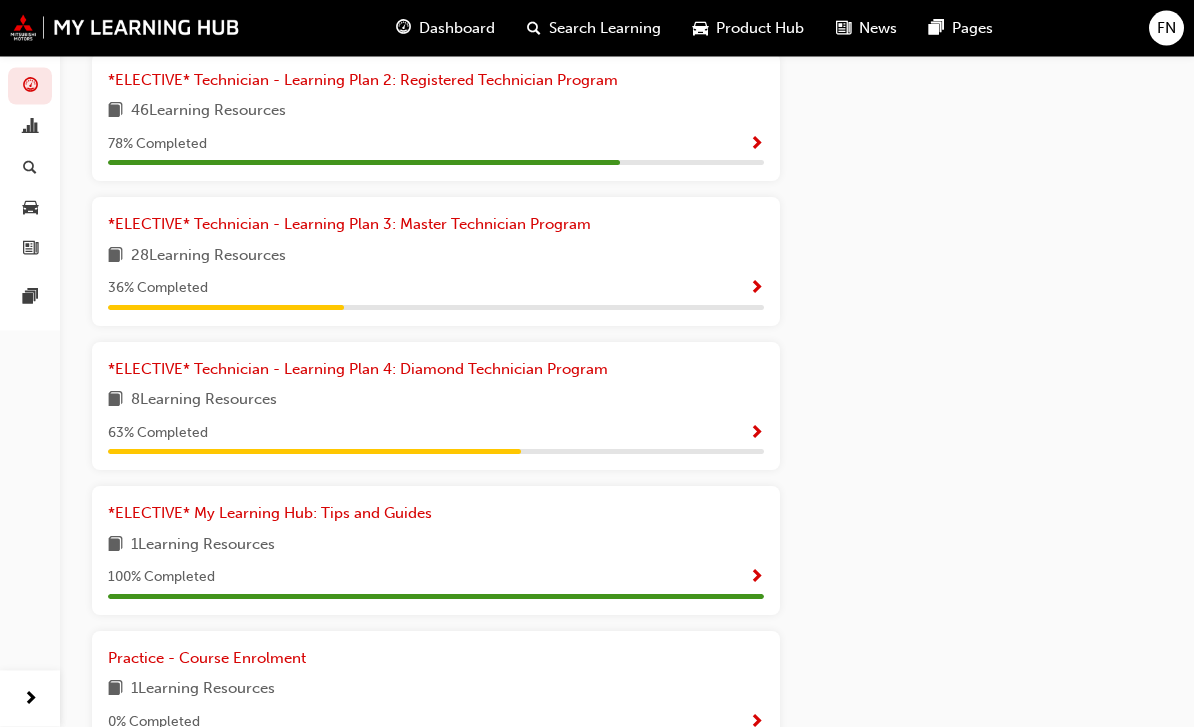 click on "8  Learning Resources" at bounding box center [436, 401] 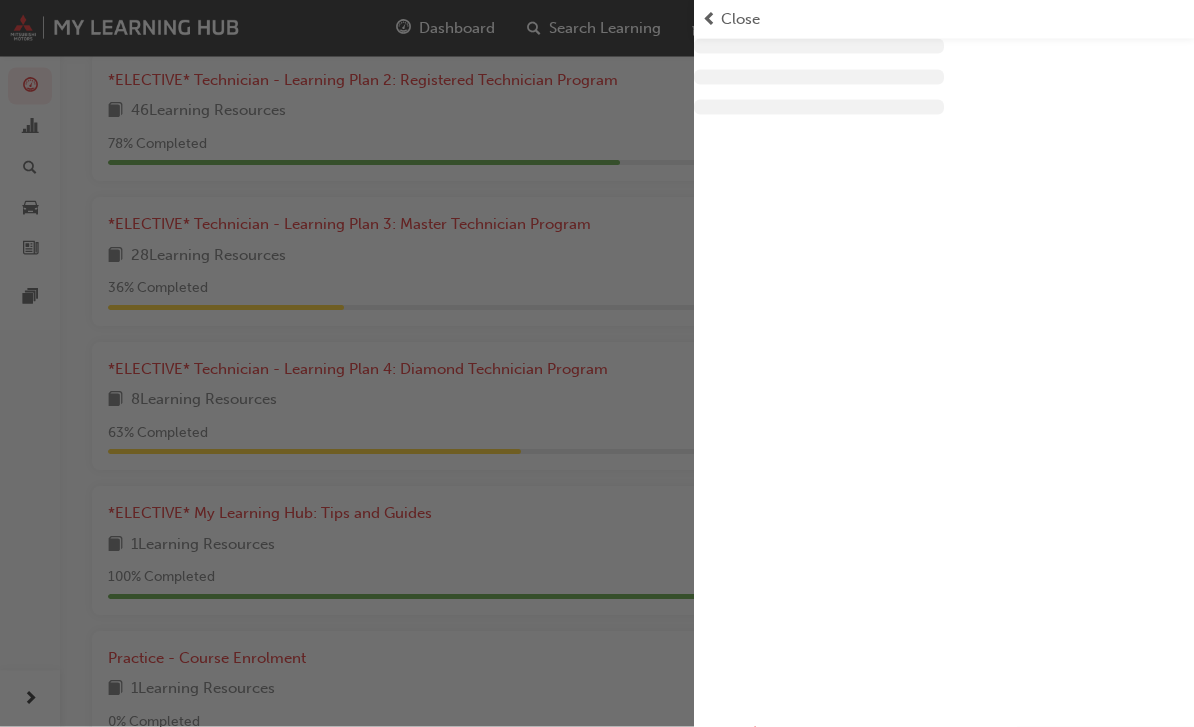 scroll, scrollTop: 3241, scrollLeft: 0, axis: vertical 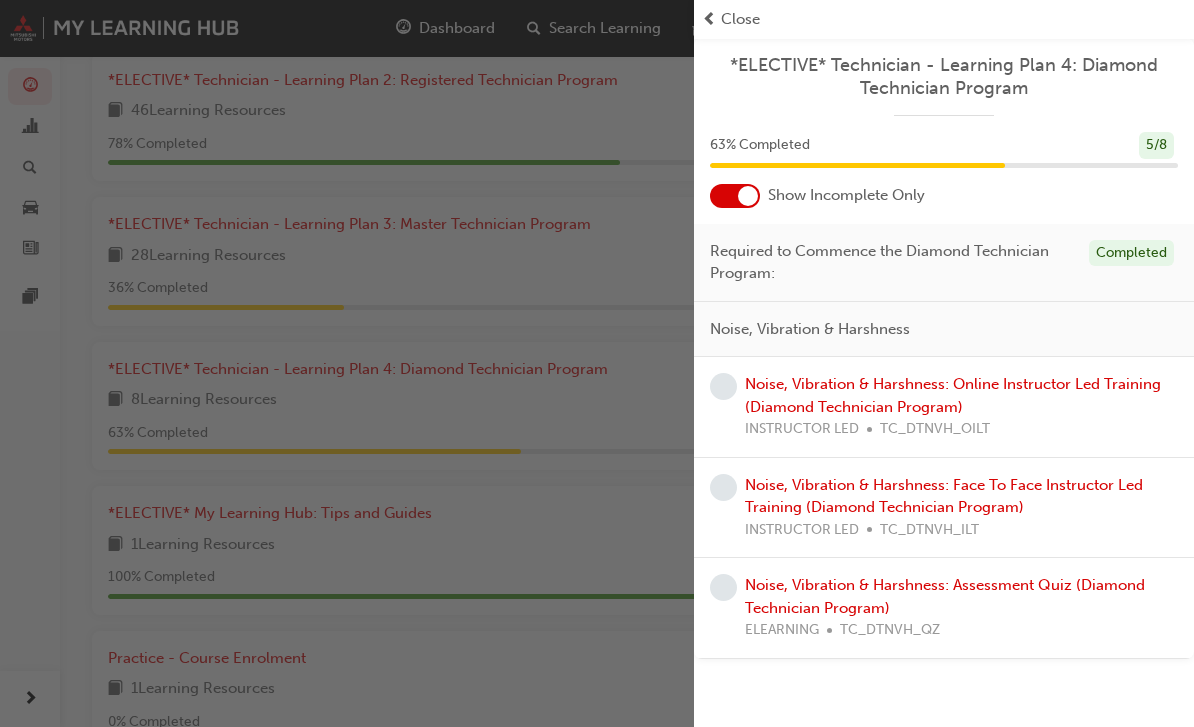 click at bounding box center (347, 363) 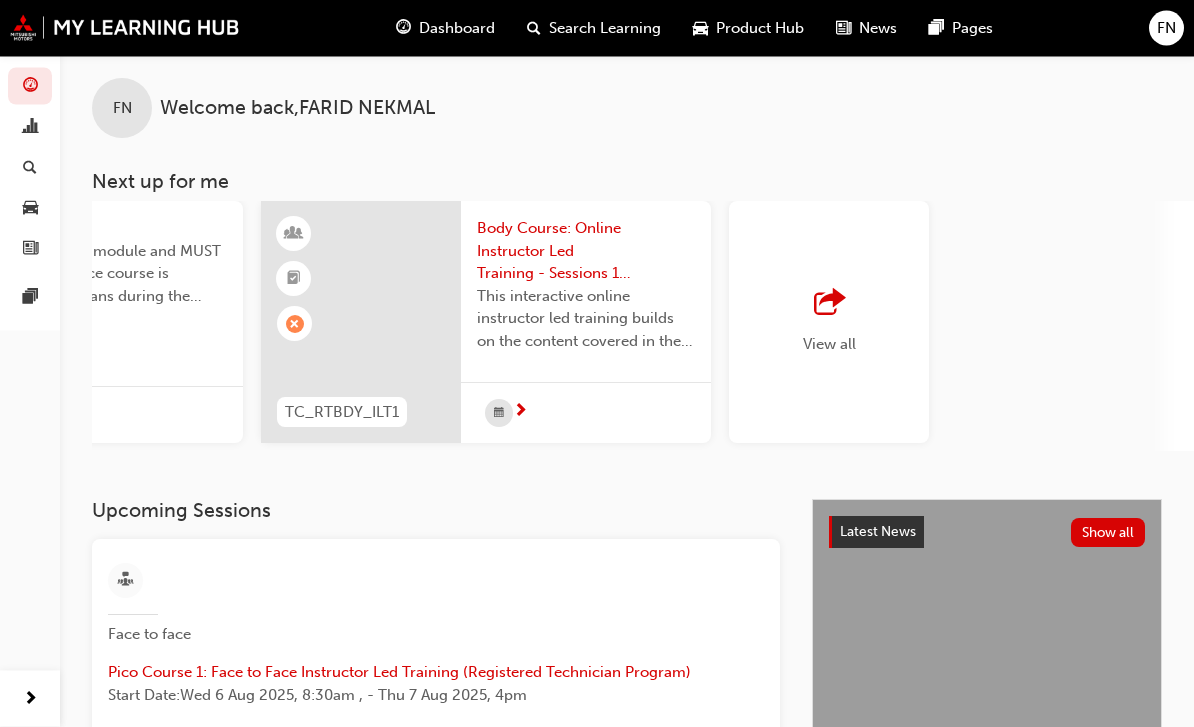 scroll, scrollTop: 0, scrollLeft: 0, axis: both 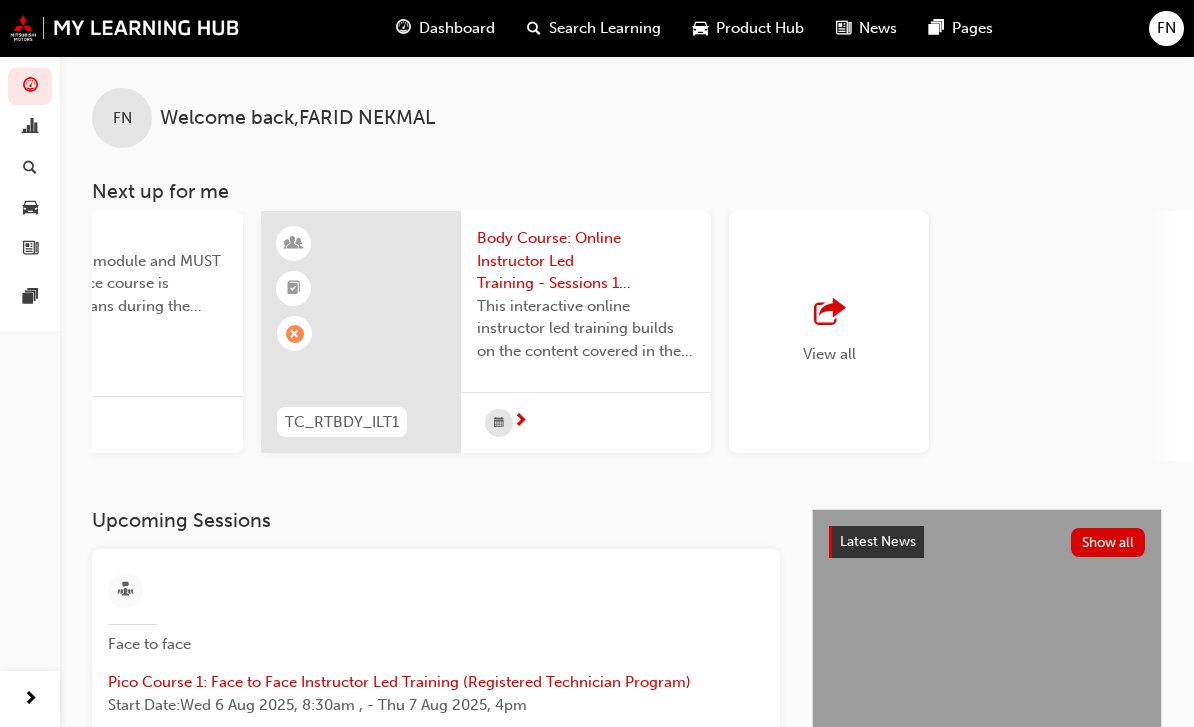 click at bounding box center [829, 313] 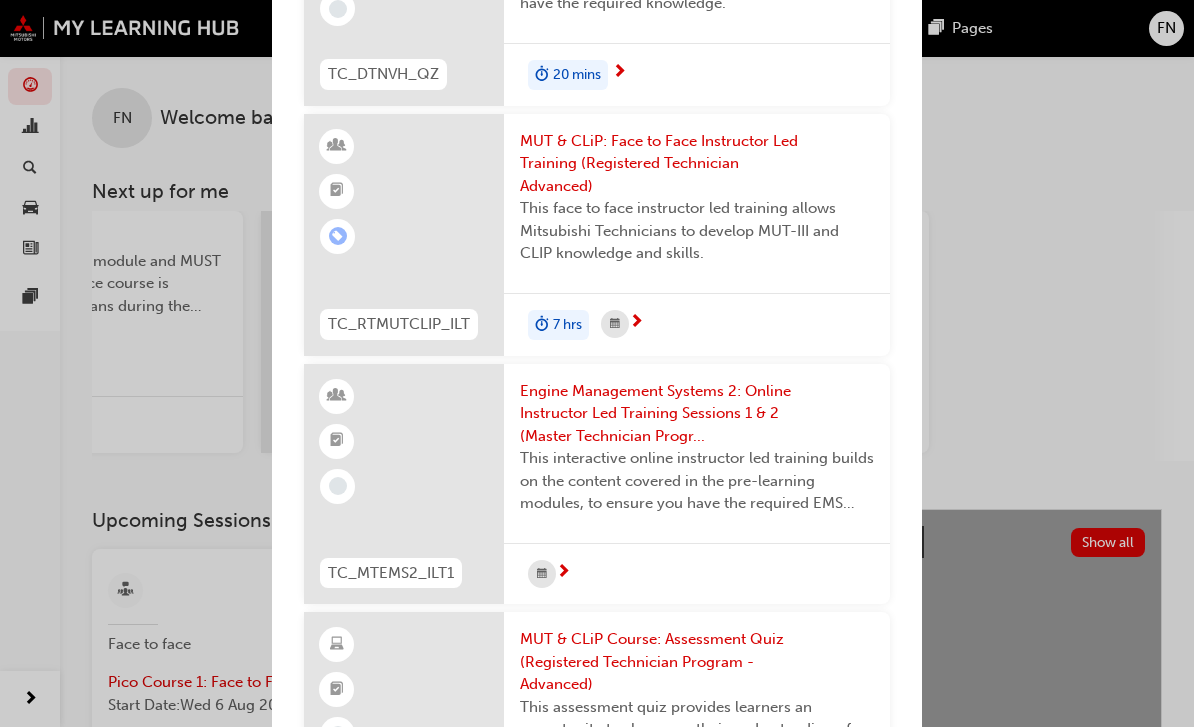 scroll, scrollTop: 2344, scrollLeft: 0, axis: vertical 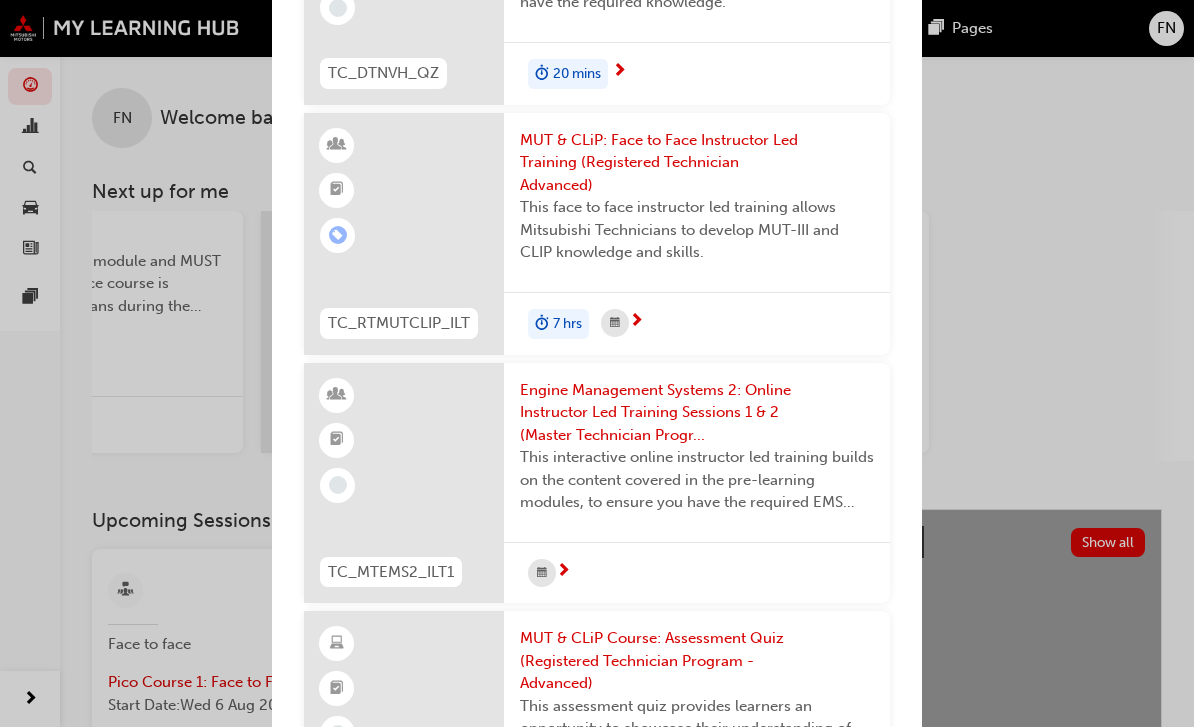 click at bounding box center [404, 483] 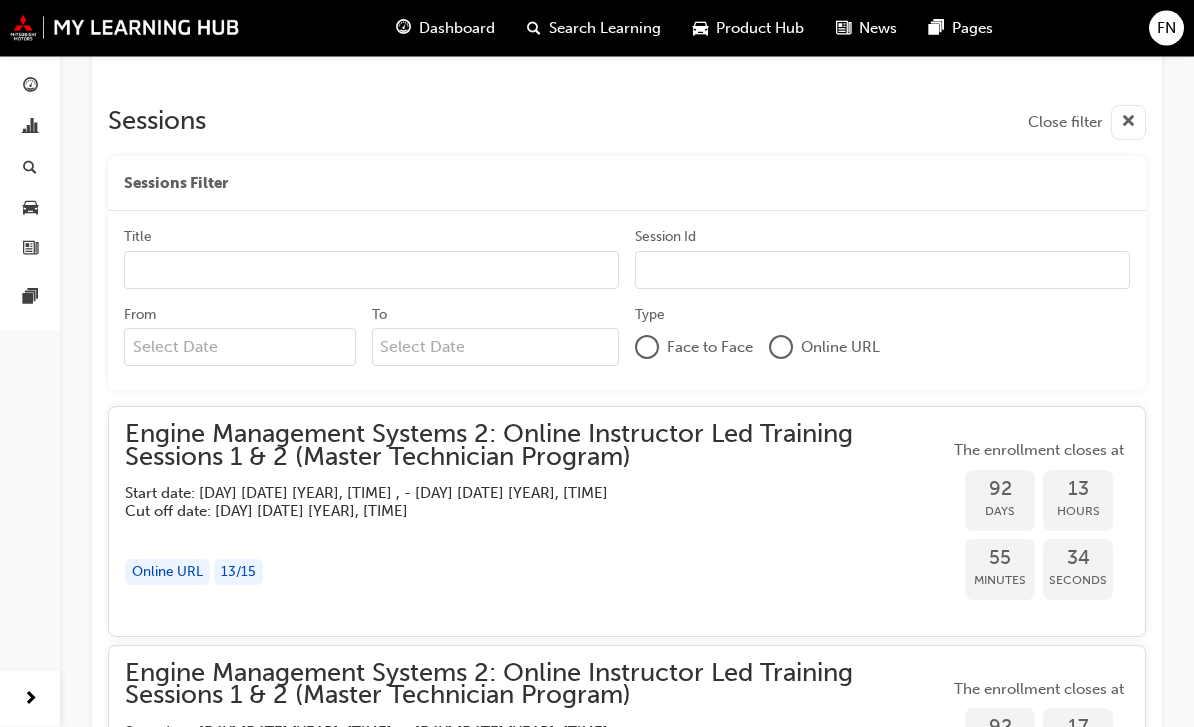 scroll, scrollTop: 2182, scrollLeft: 0, axis: vertical 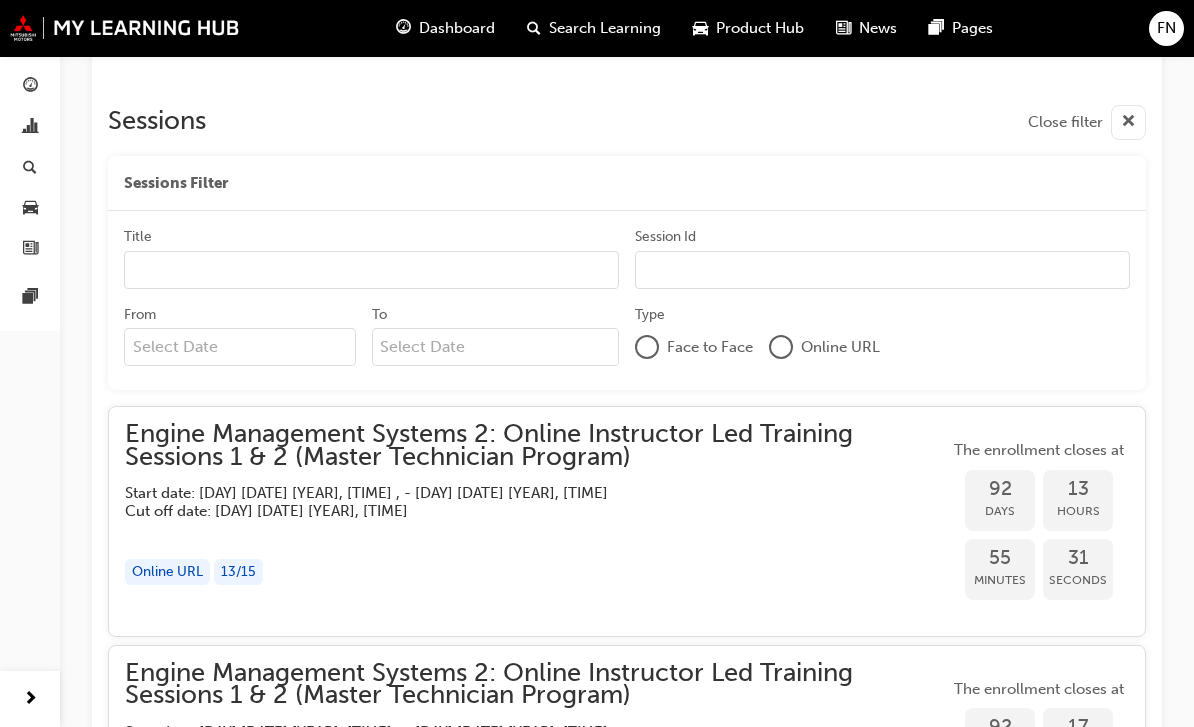 click on "From" at bounding box center (240, 347) 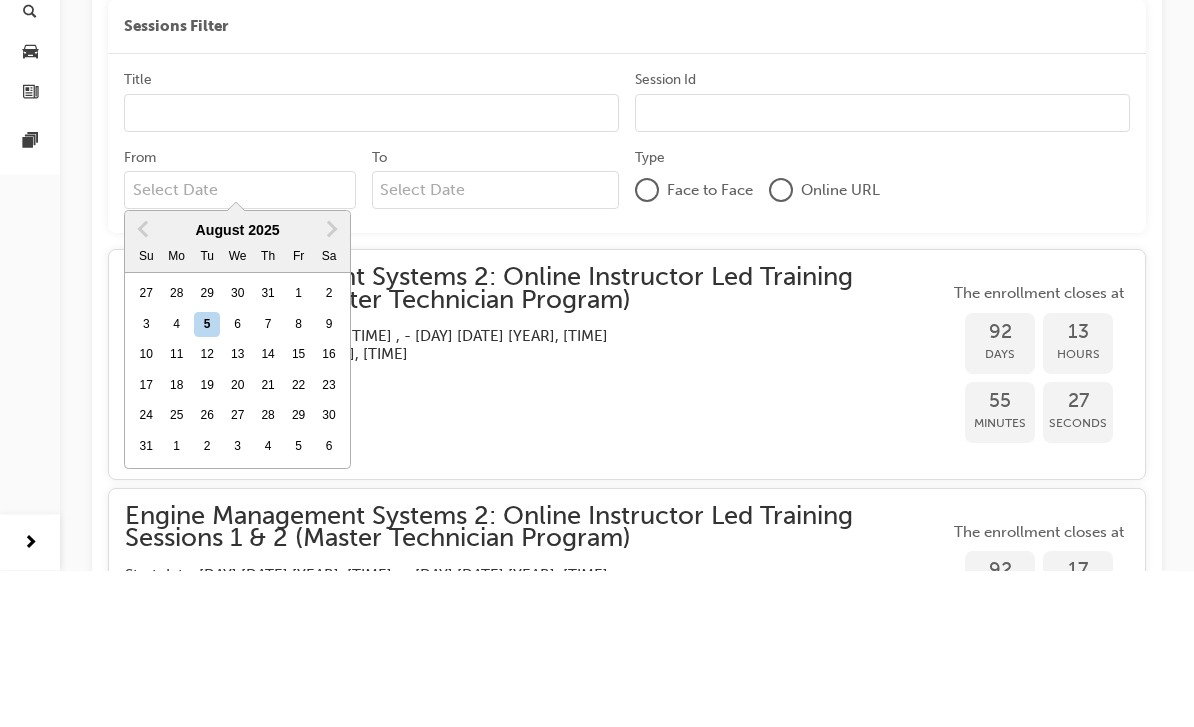 click on "4" at bounding box center [177, 482] 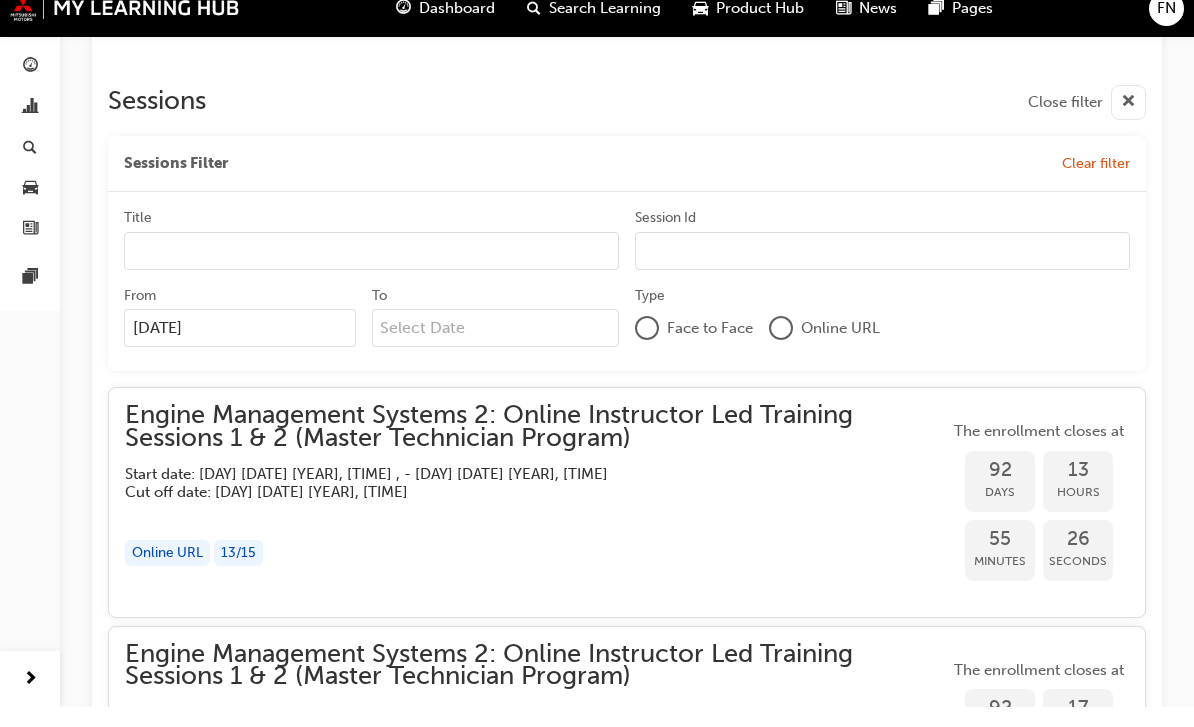 click on "To" at bounding box center [496, 348] 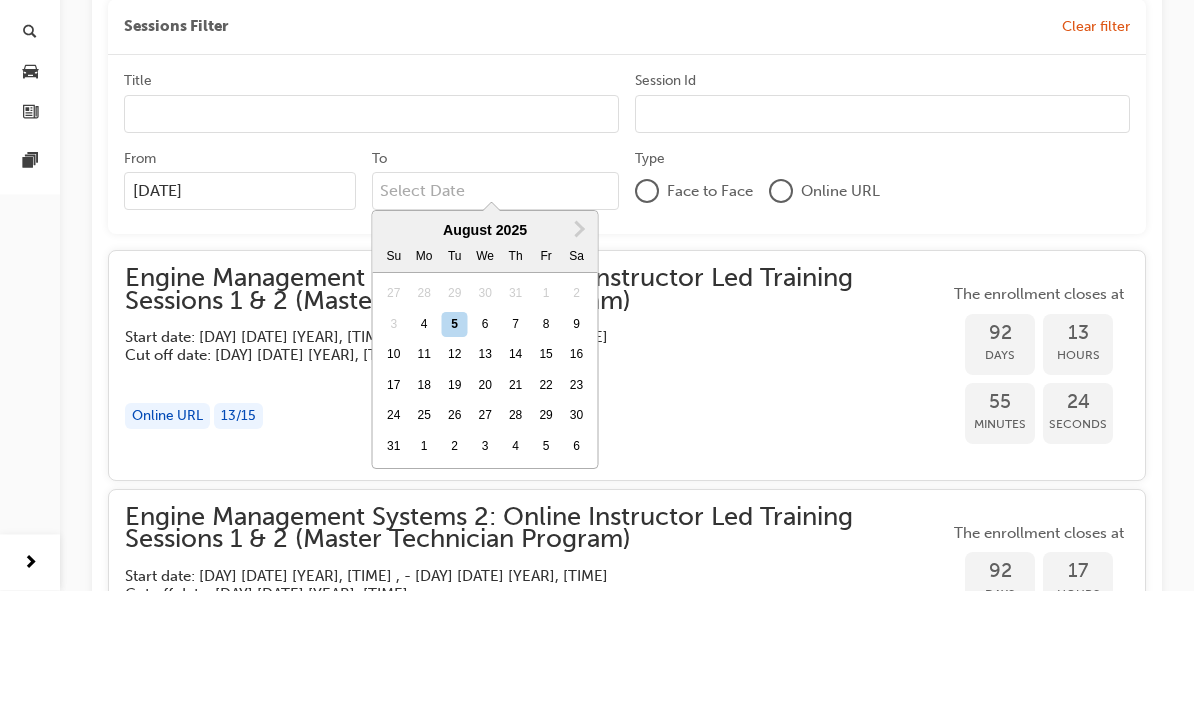 click on "5" at bounding box center (455, 462) 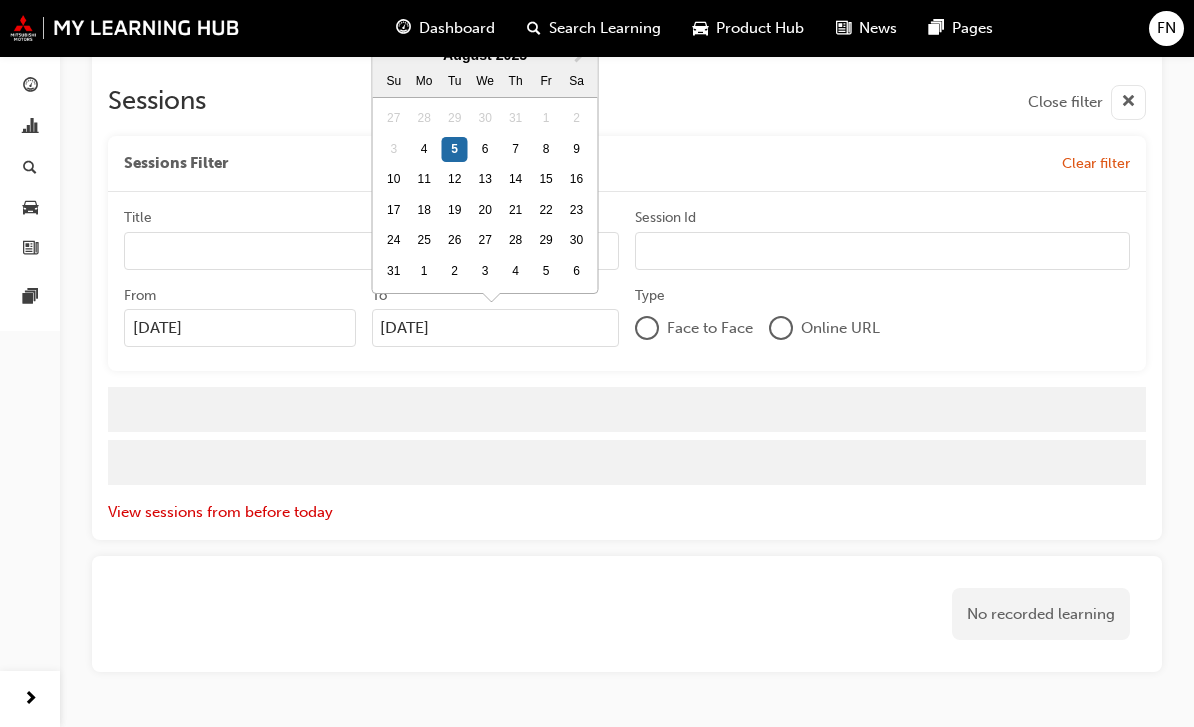 scroll, scrollTop: 2148, scrollLeft: 0, axis: vertical 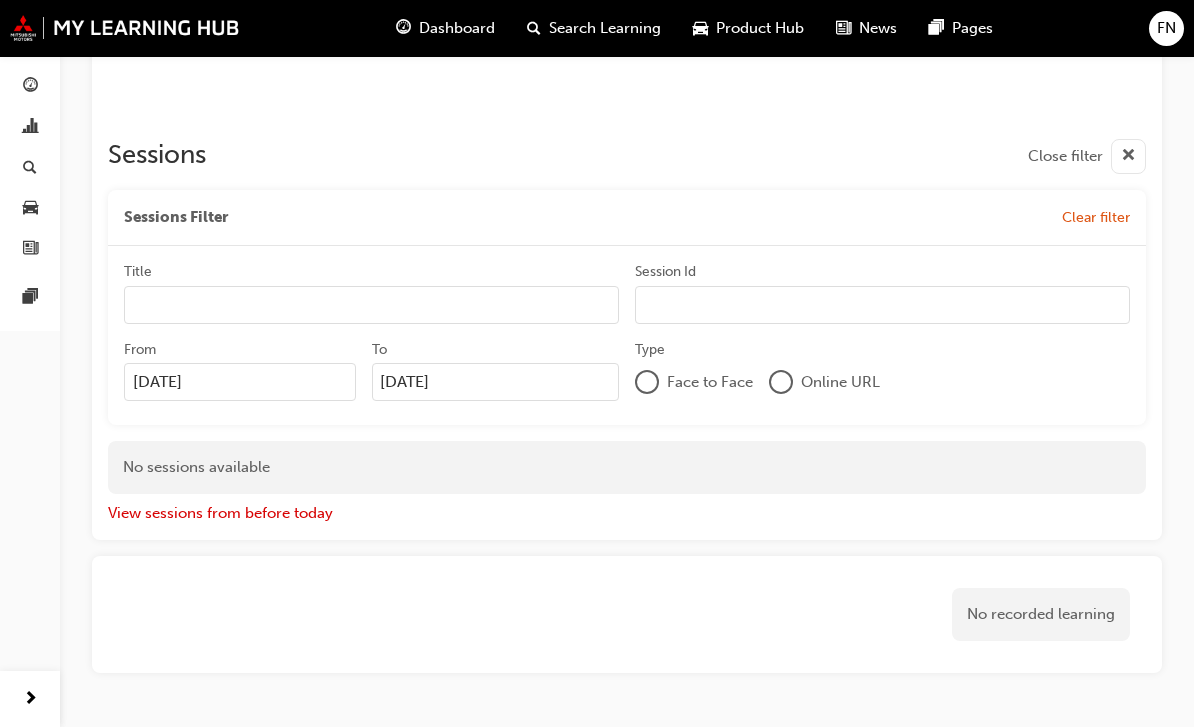 click at bounding box center [647, 382] 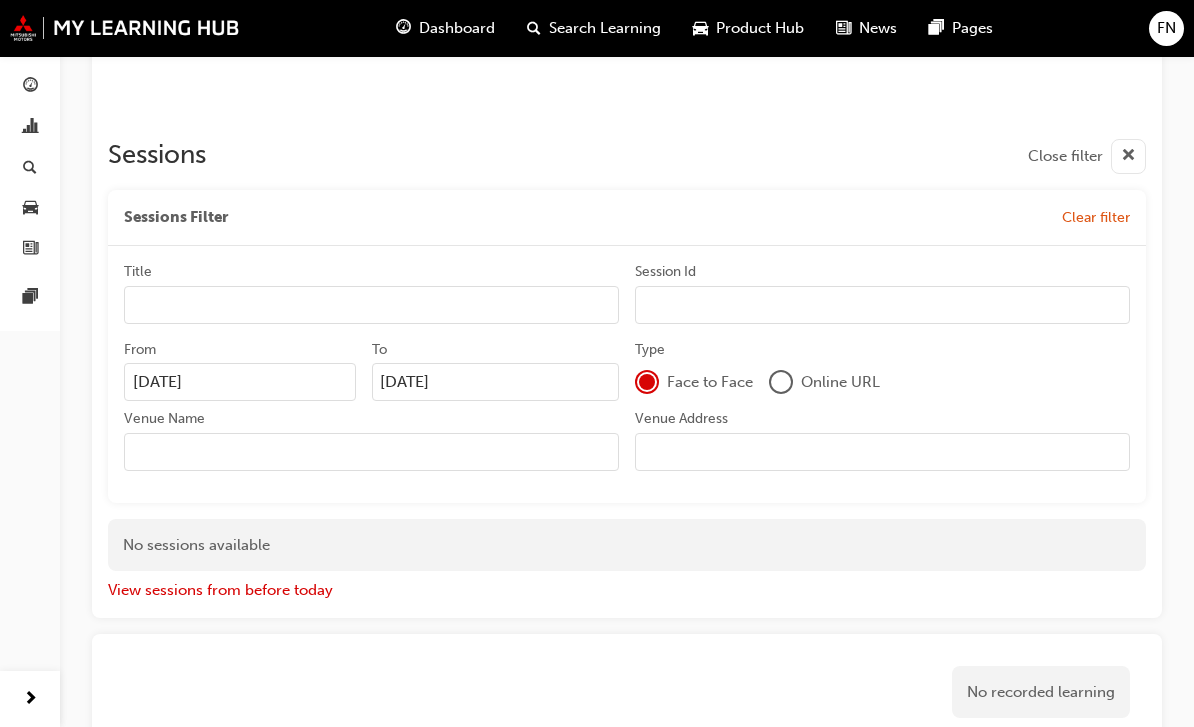 click on "Session Id" at bounding box center [882, 305] 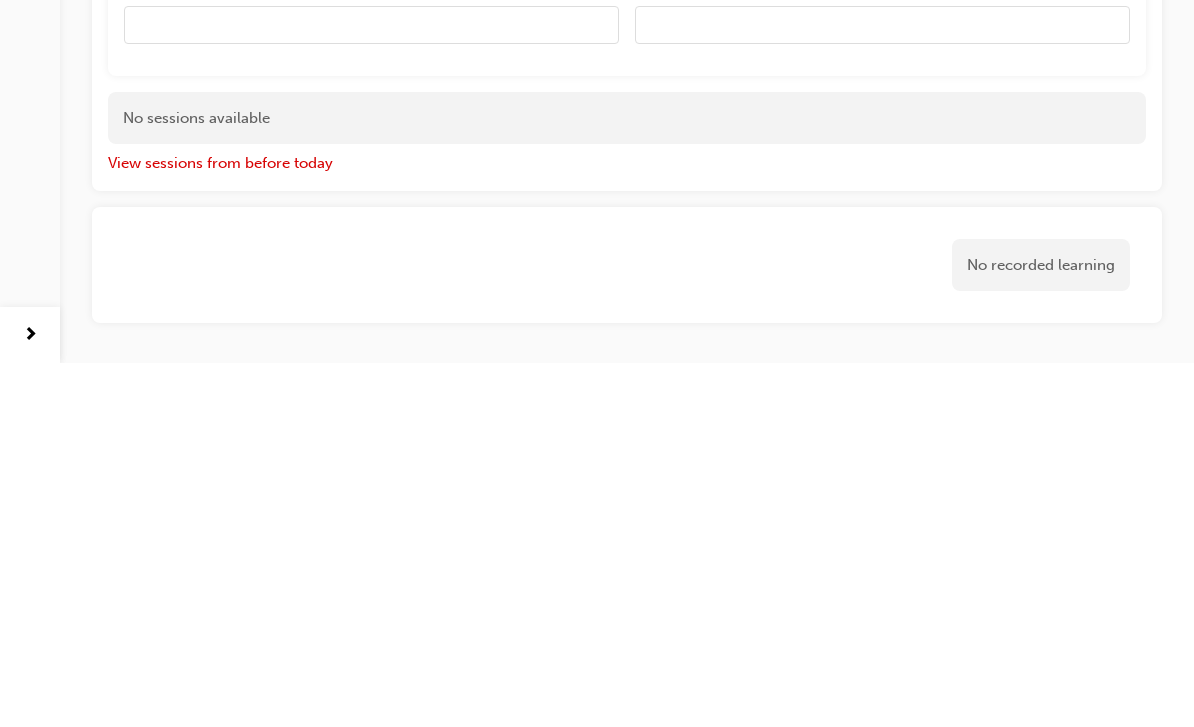 scroll, scrollTop: 2224, scrollLeft: 0, axis: vertical 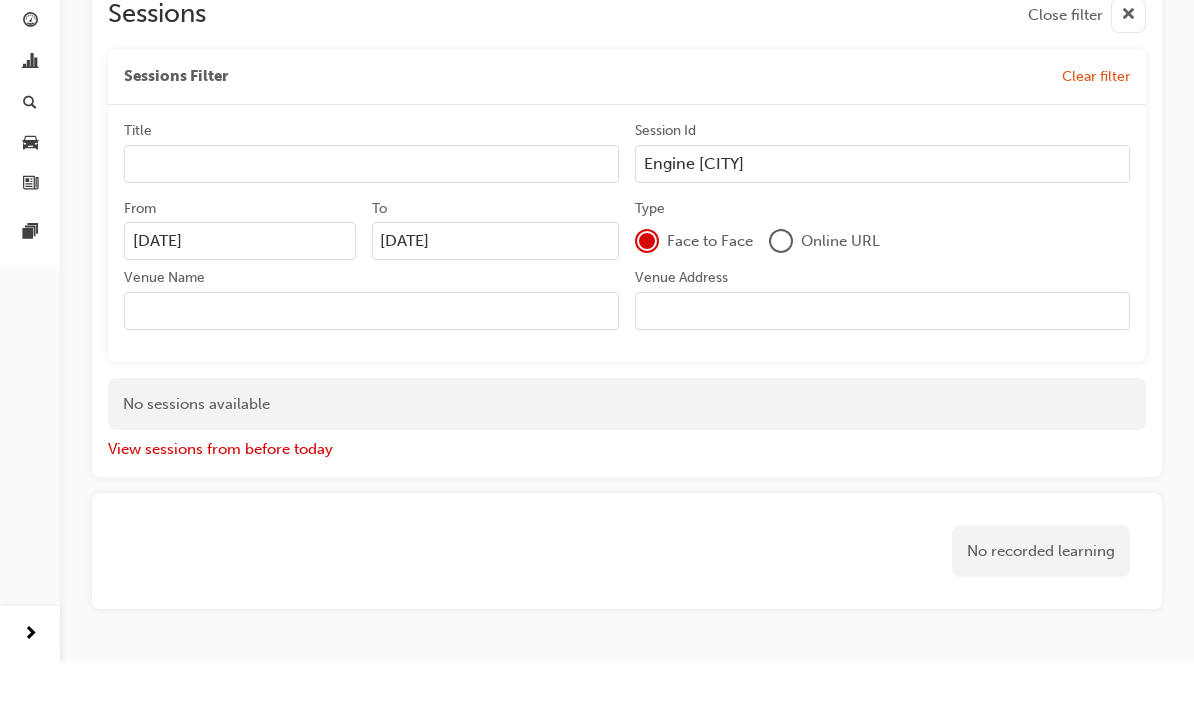 type on "Engine ilt" 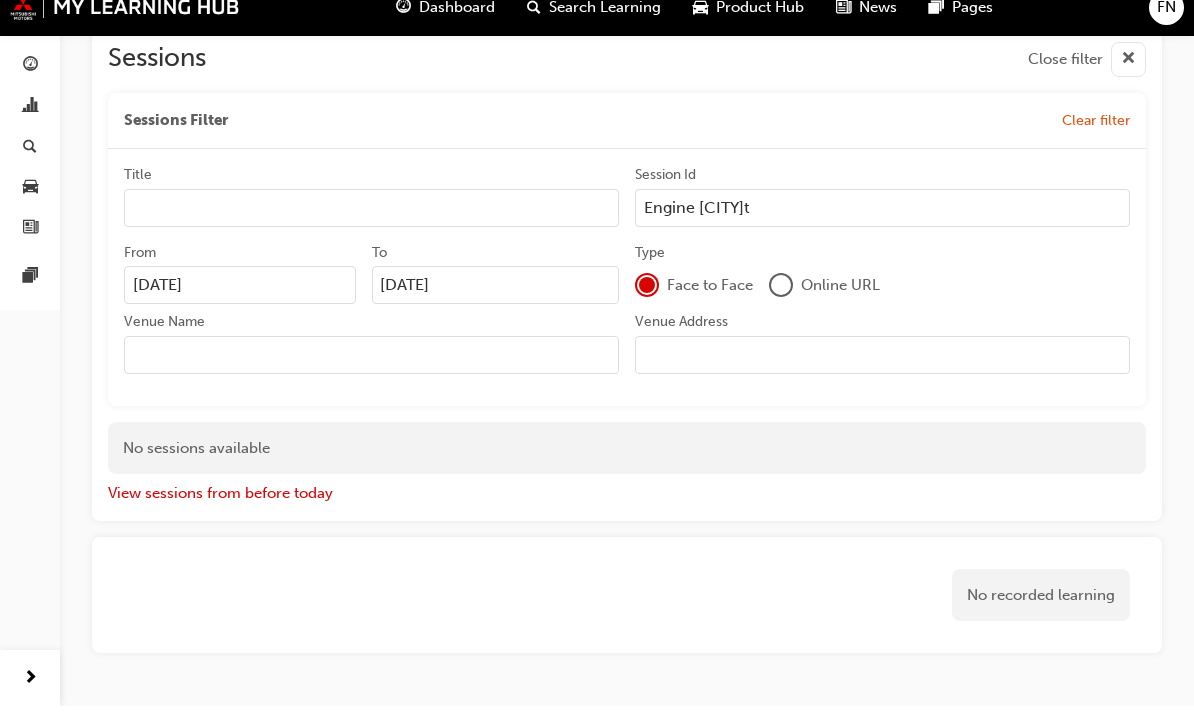 click at bounding box center (1128, 80) 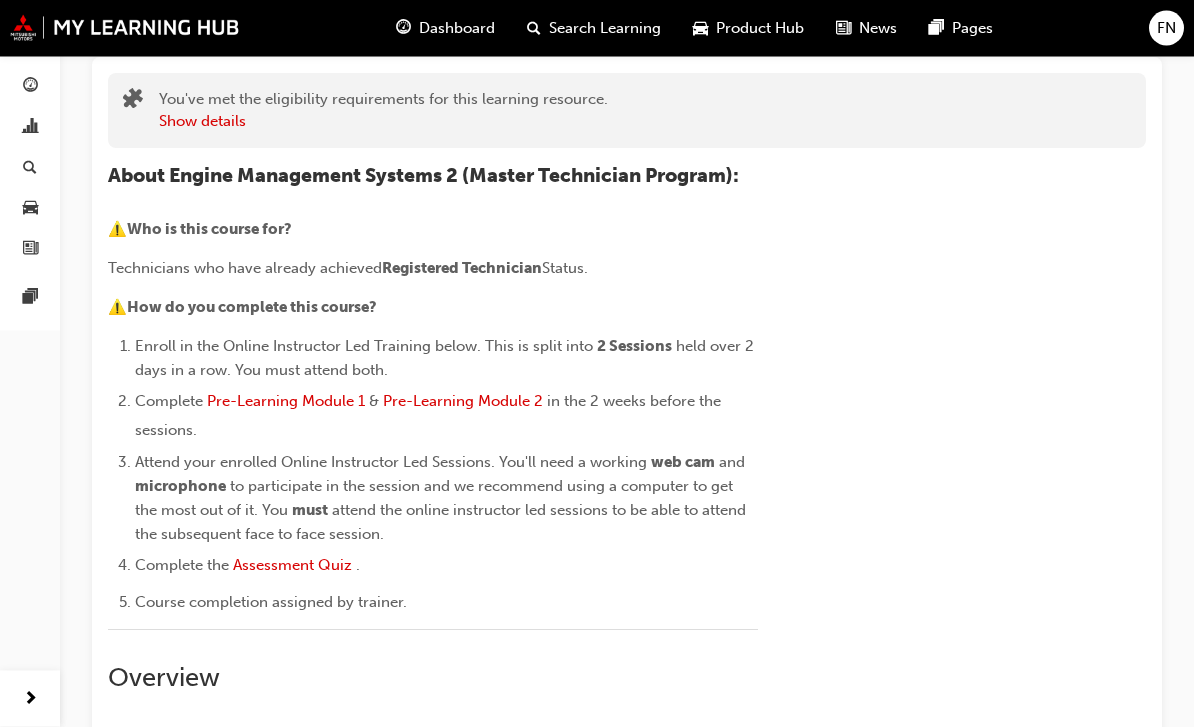 scroll, scrollTop: 0, scrollLeft: 0, axis: both 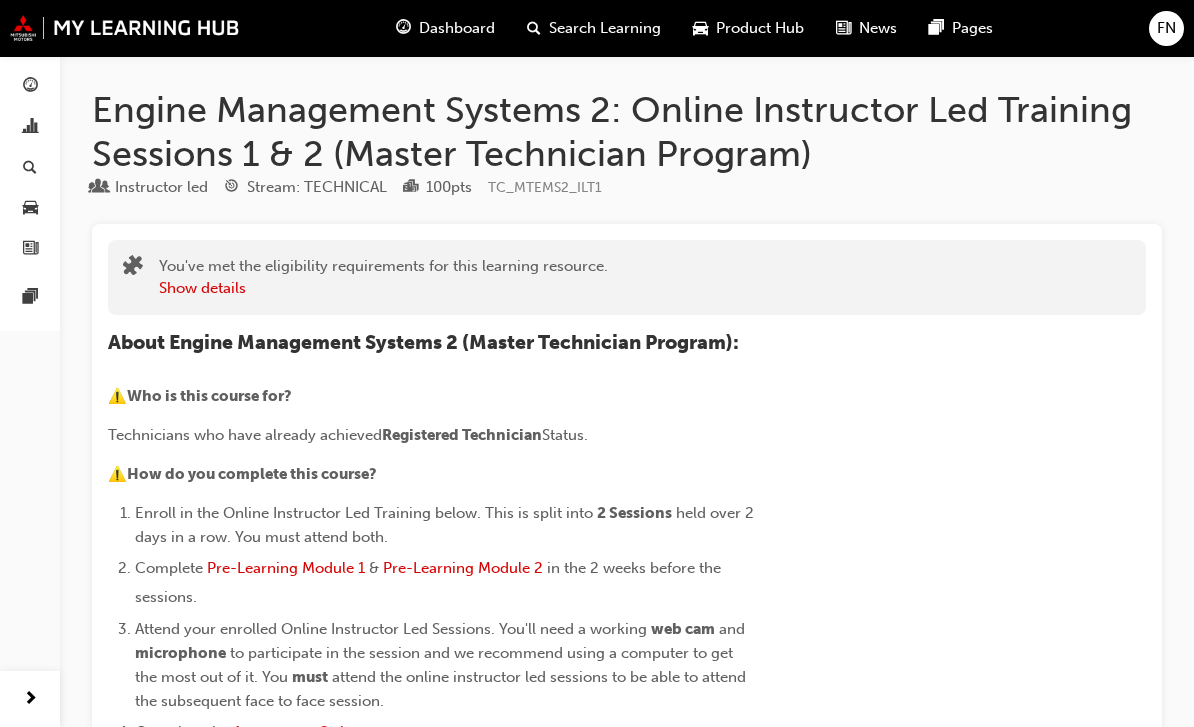 click on "Pre-Learning Module 2" at bounding box center (463, 568) 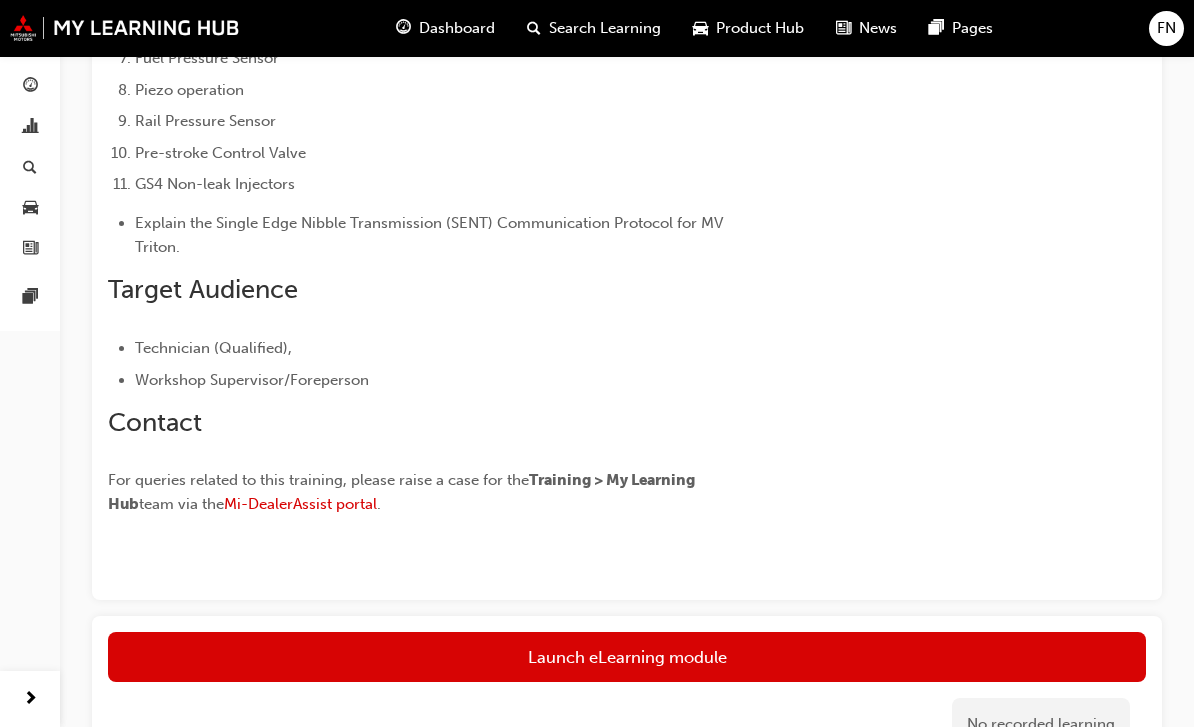 scroll, scrollTop: 855, scrollLeft: 0, axis: vertical 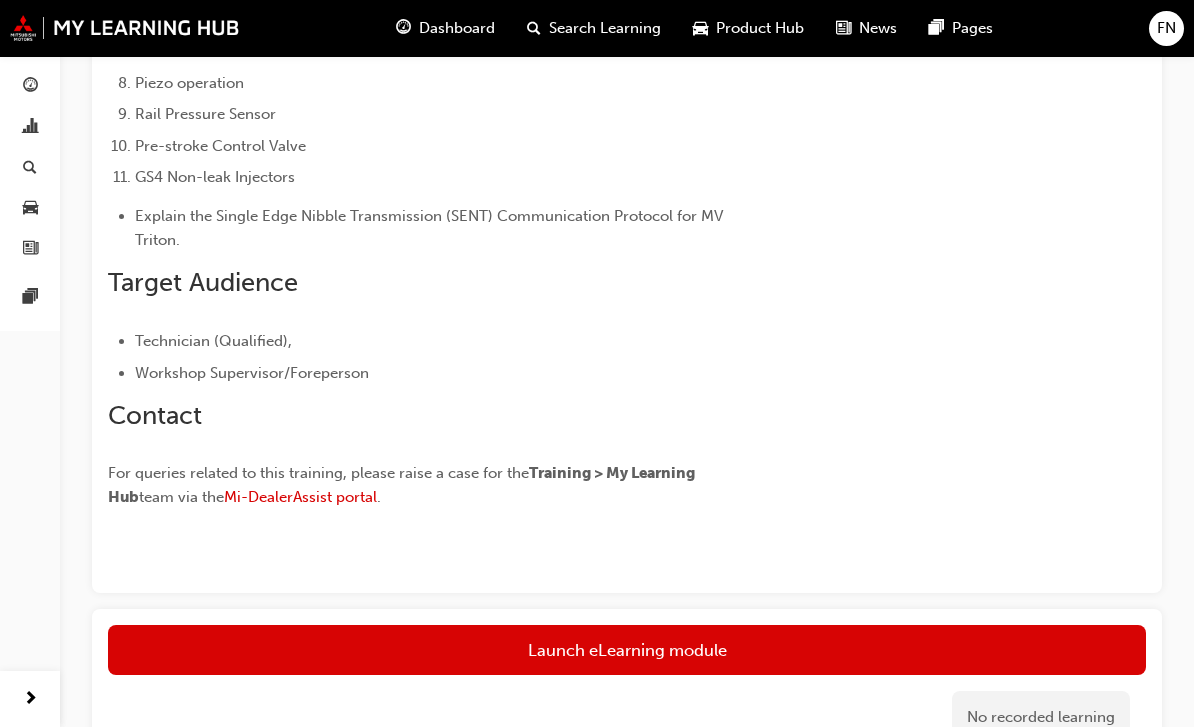 click on "Launch eLearning module" at bounding box center (627, 650) 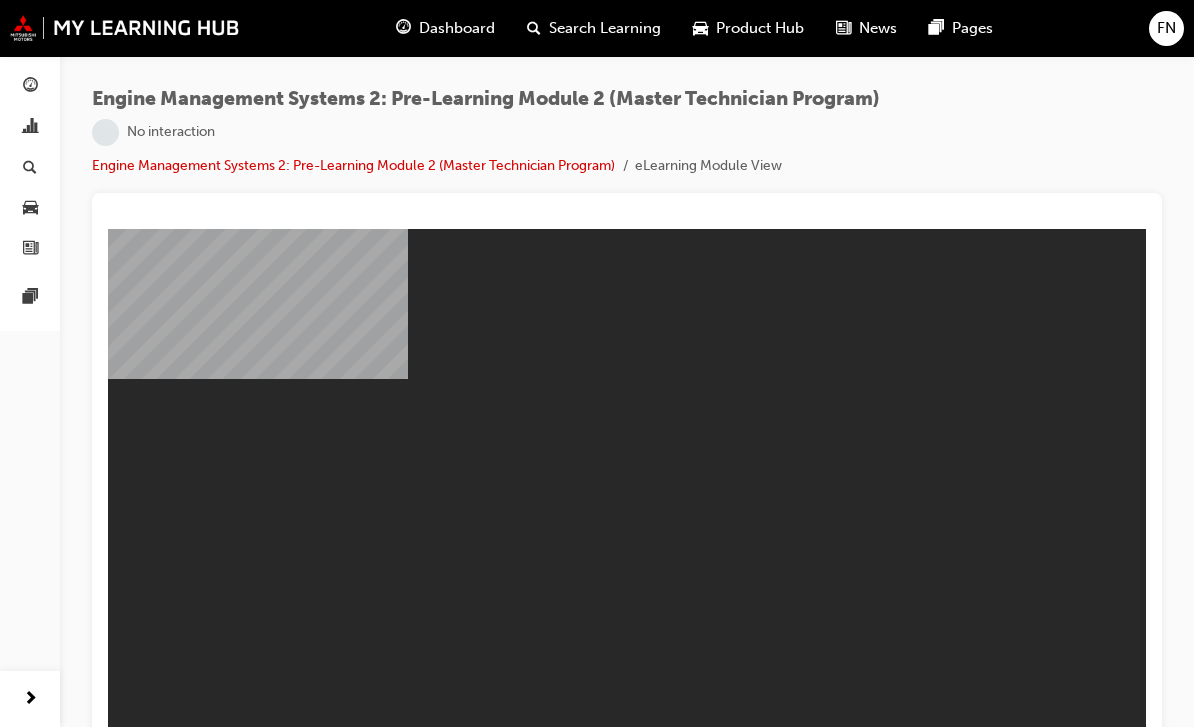 scroll, scrollTop: 26, scrollLeft: 0, axis: vertical 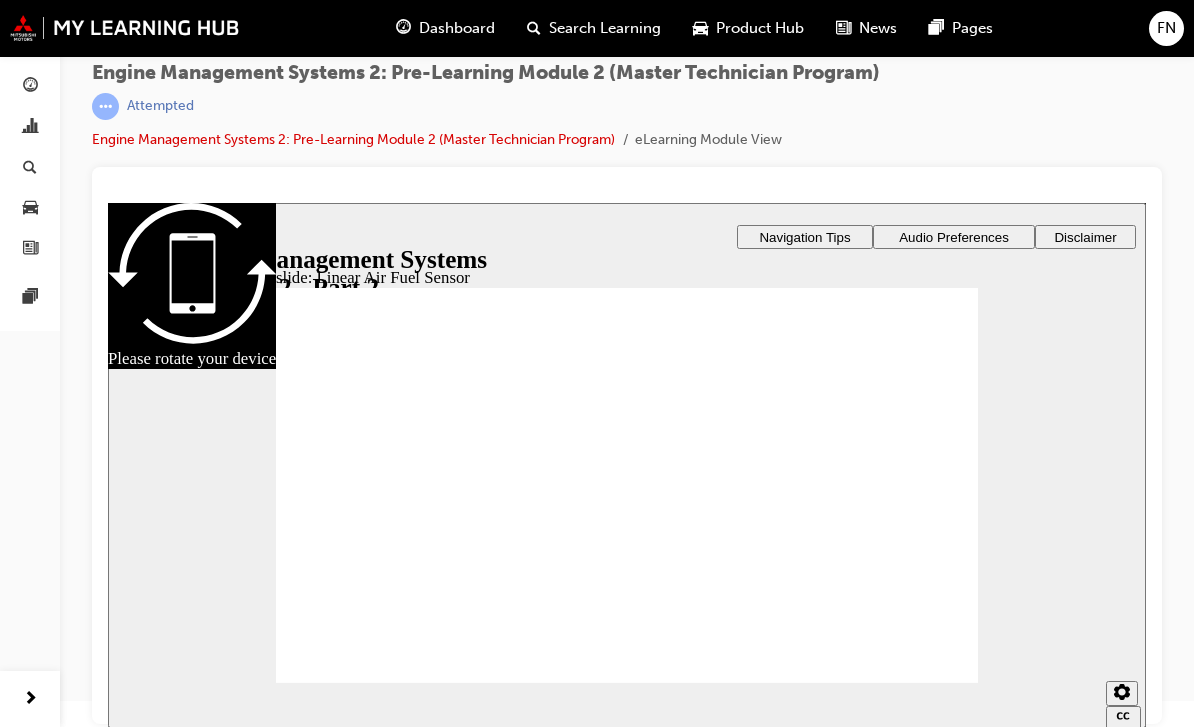 click 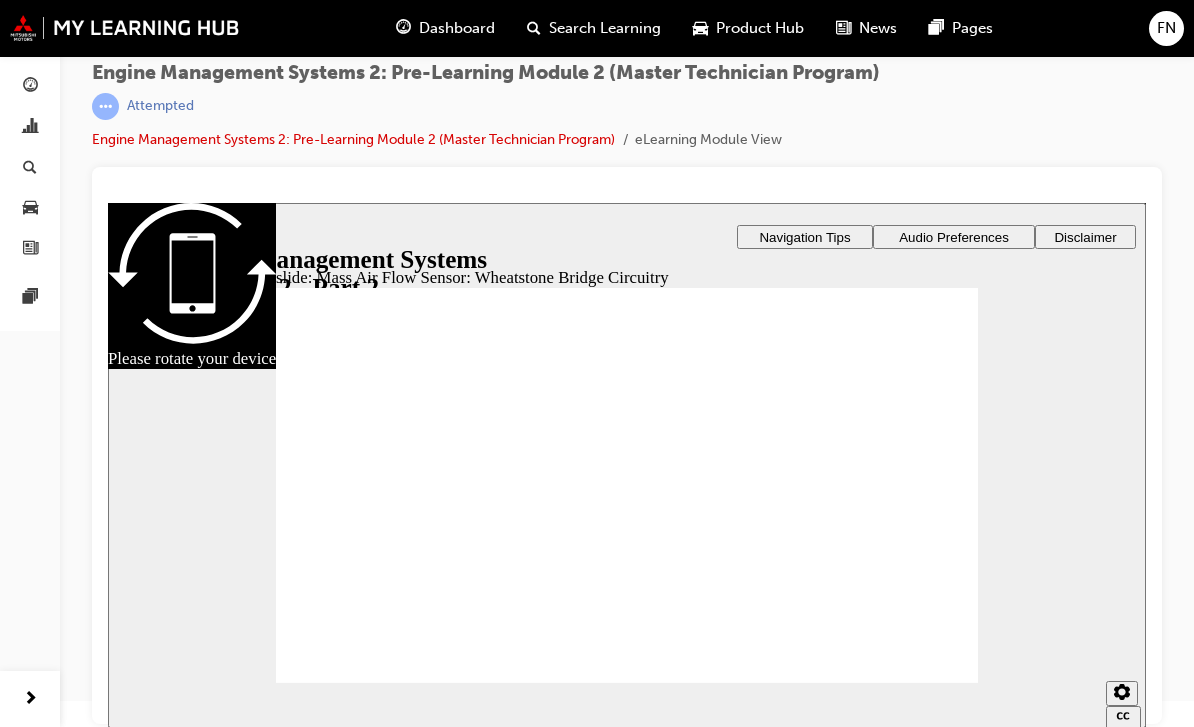 click 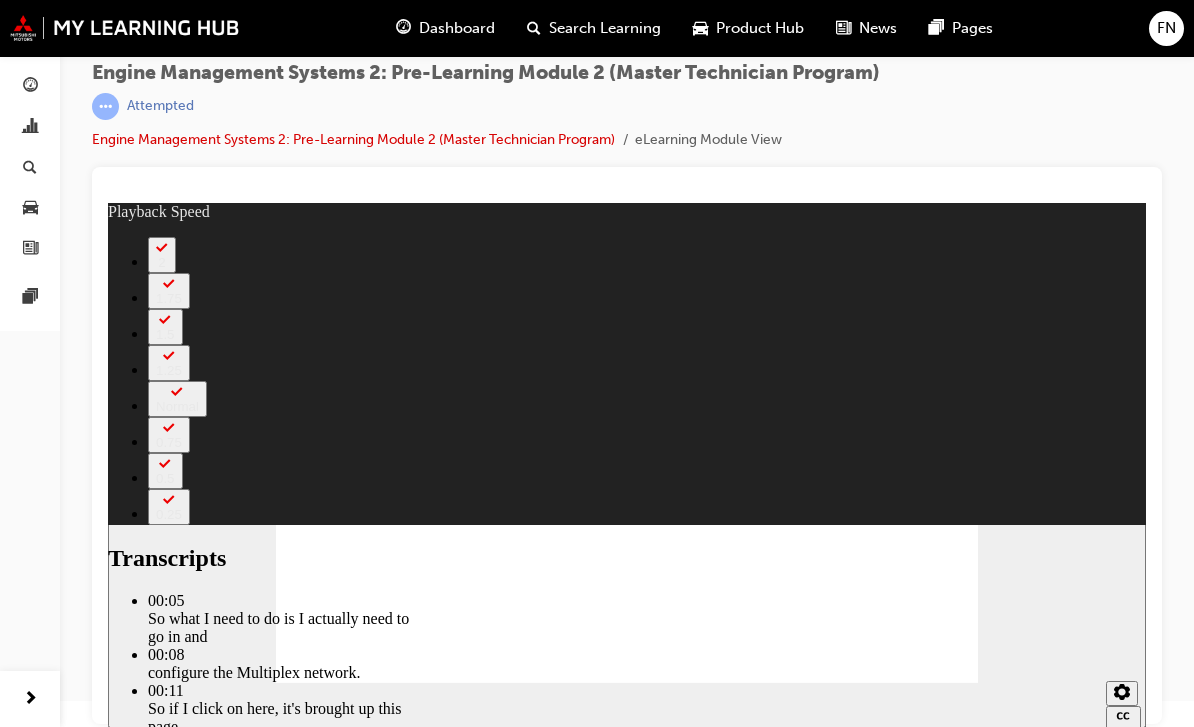 type on "11" 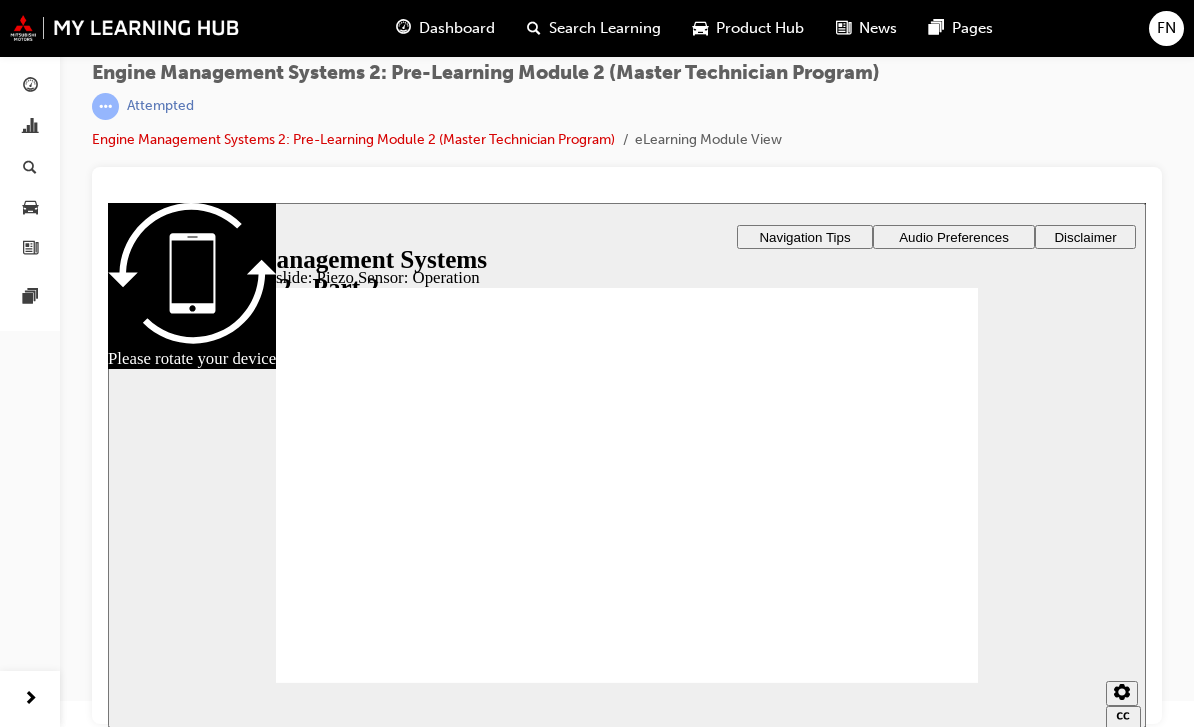 click on "Next Next Next" at bounding box center (923, 2092) 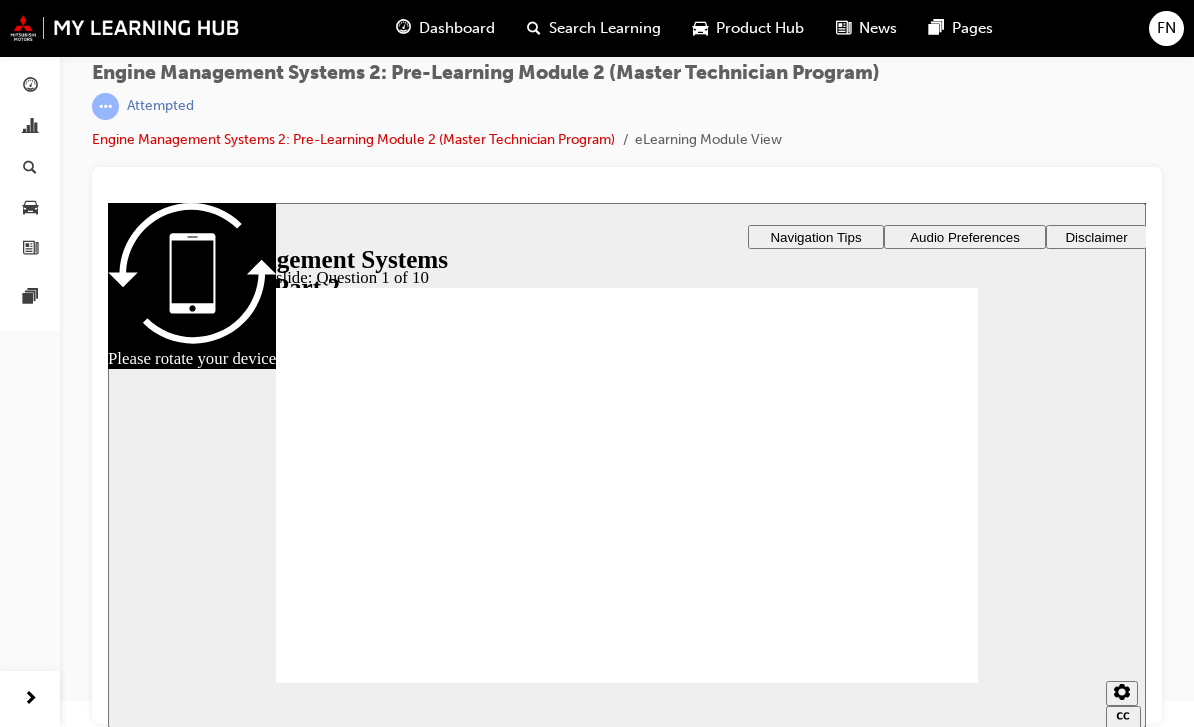 radio on "true" 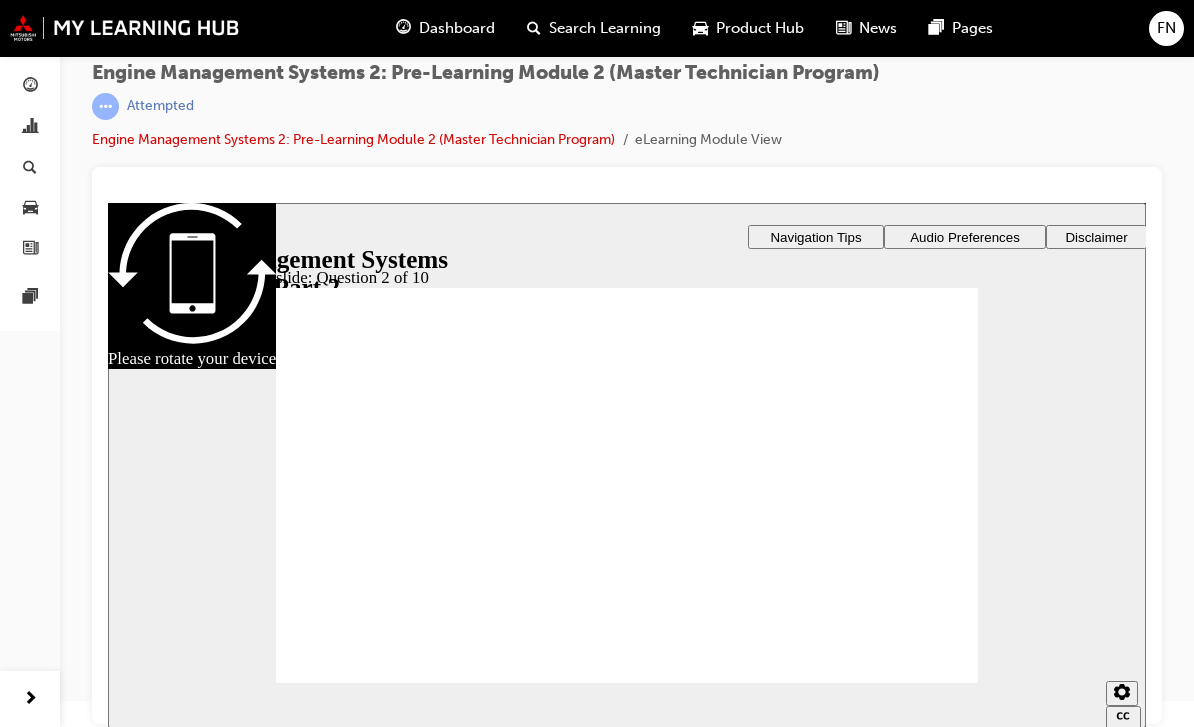 radio on "false" 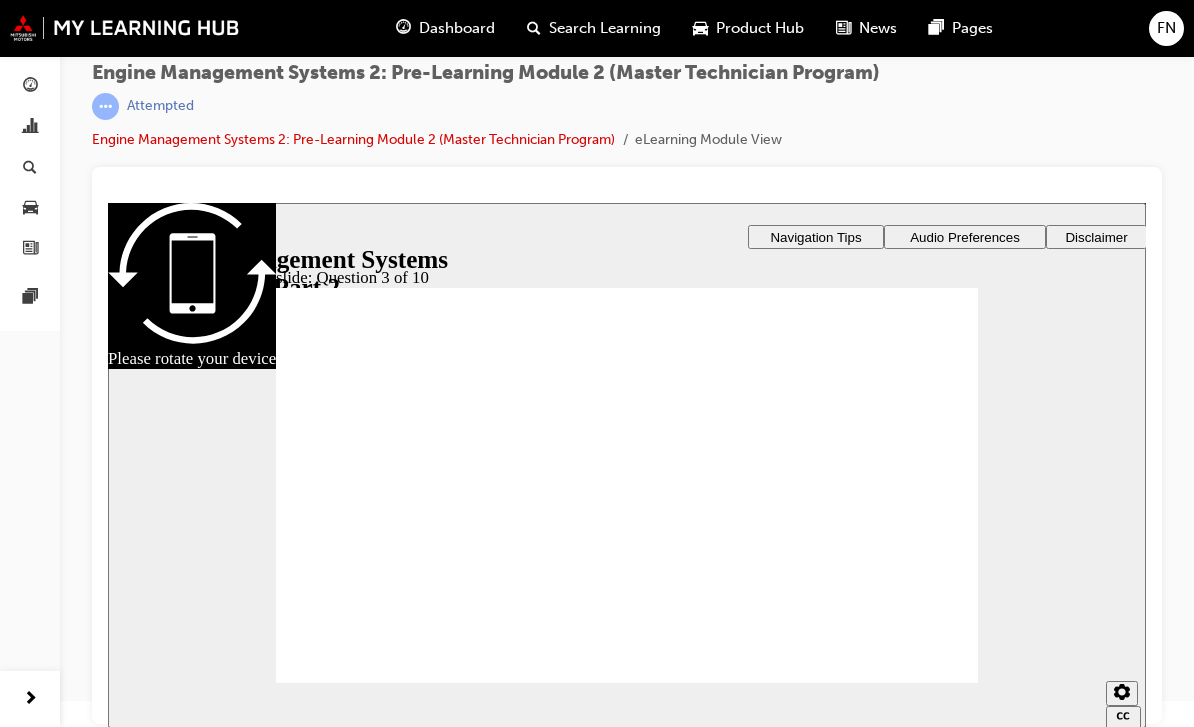 radio on "true" 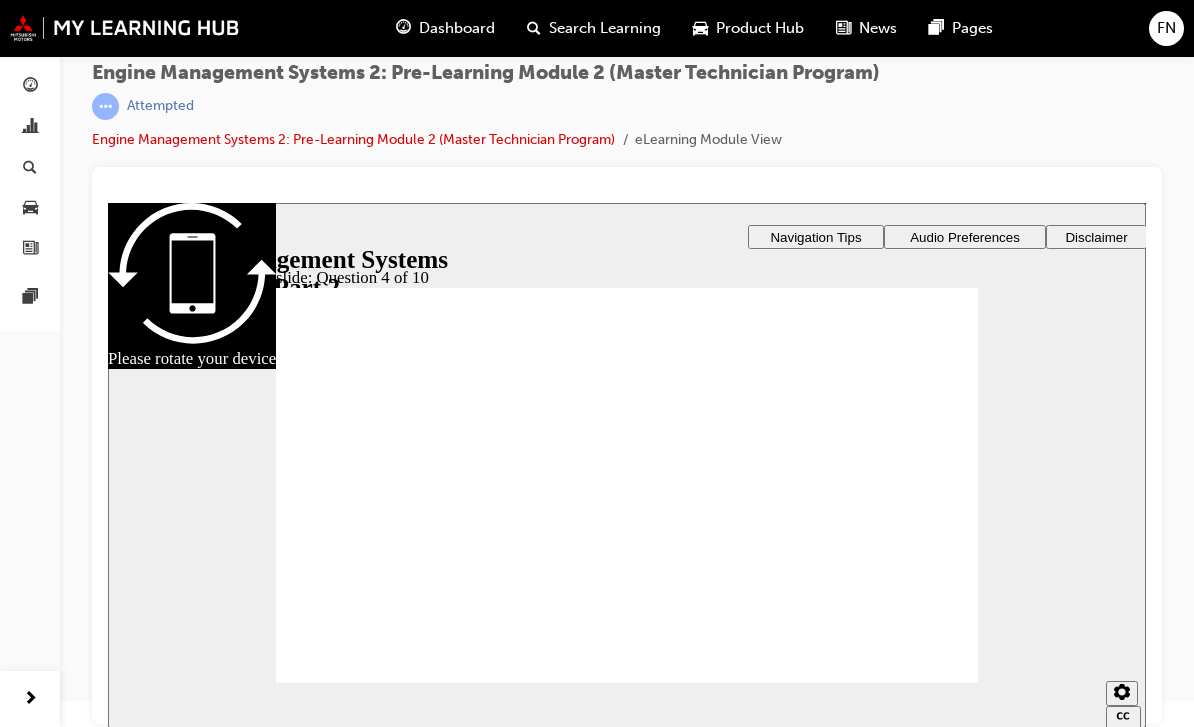 radio on "true" 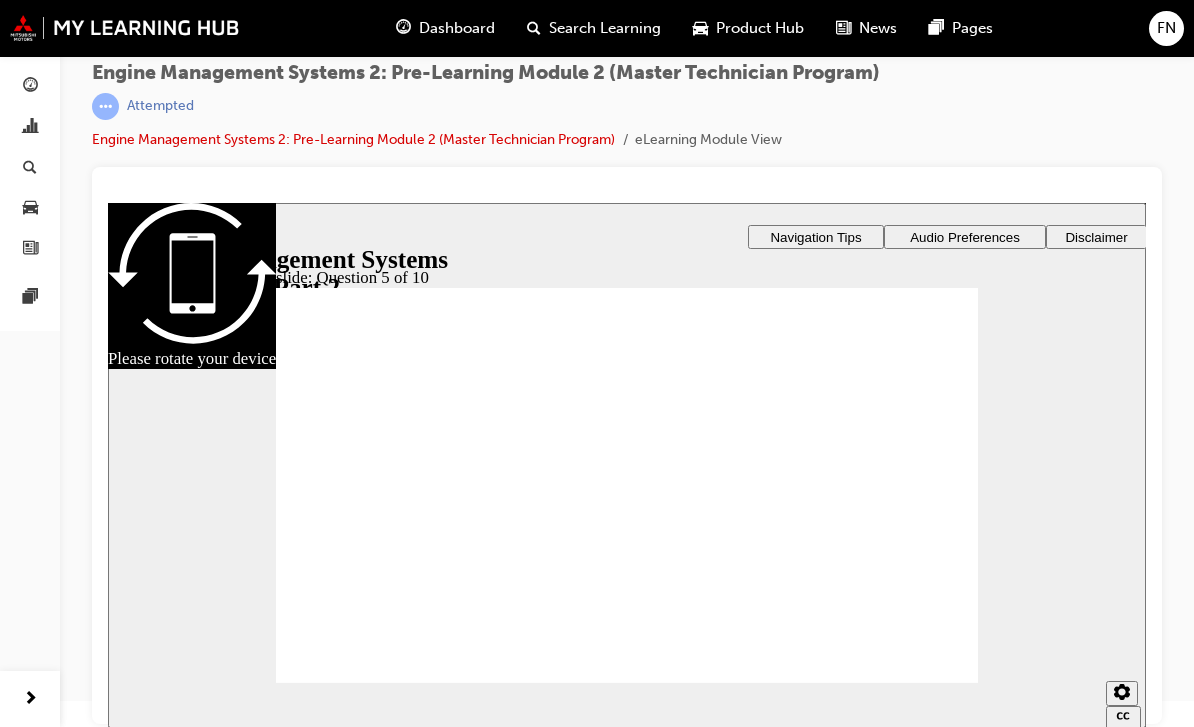 checkbox on "true" 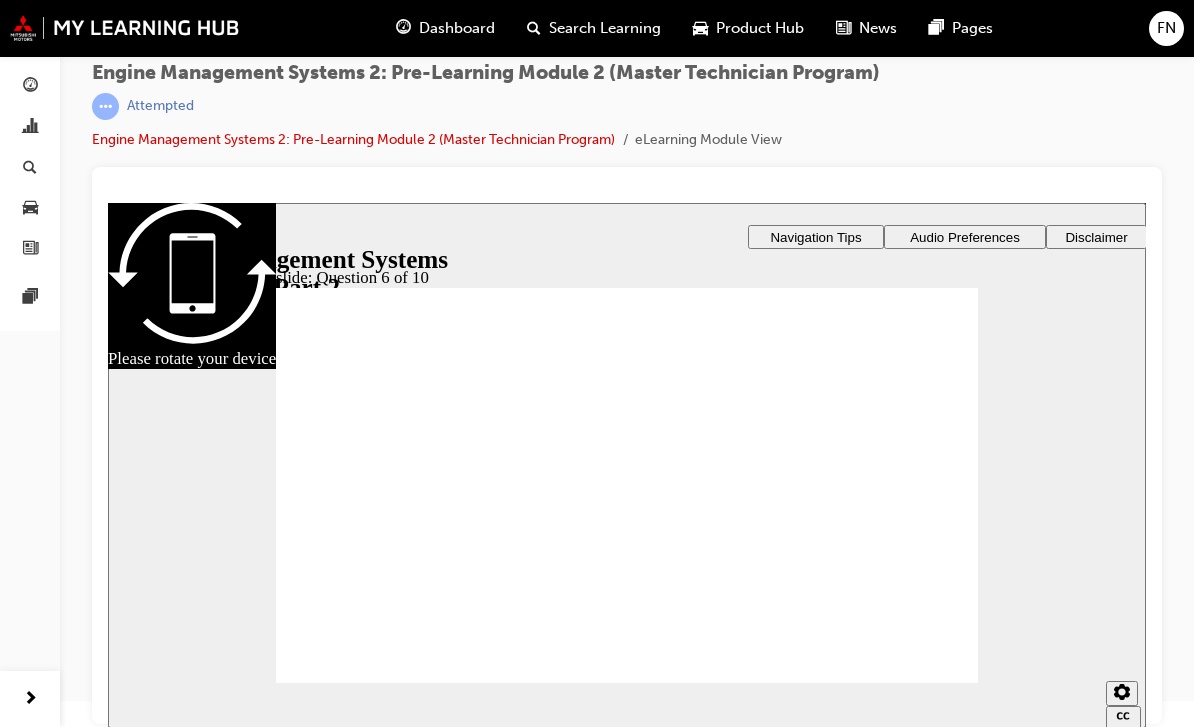 radio on "true" 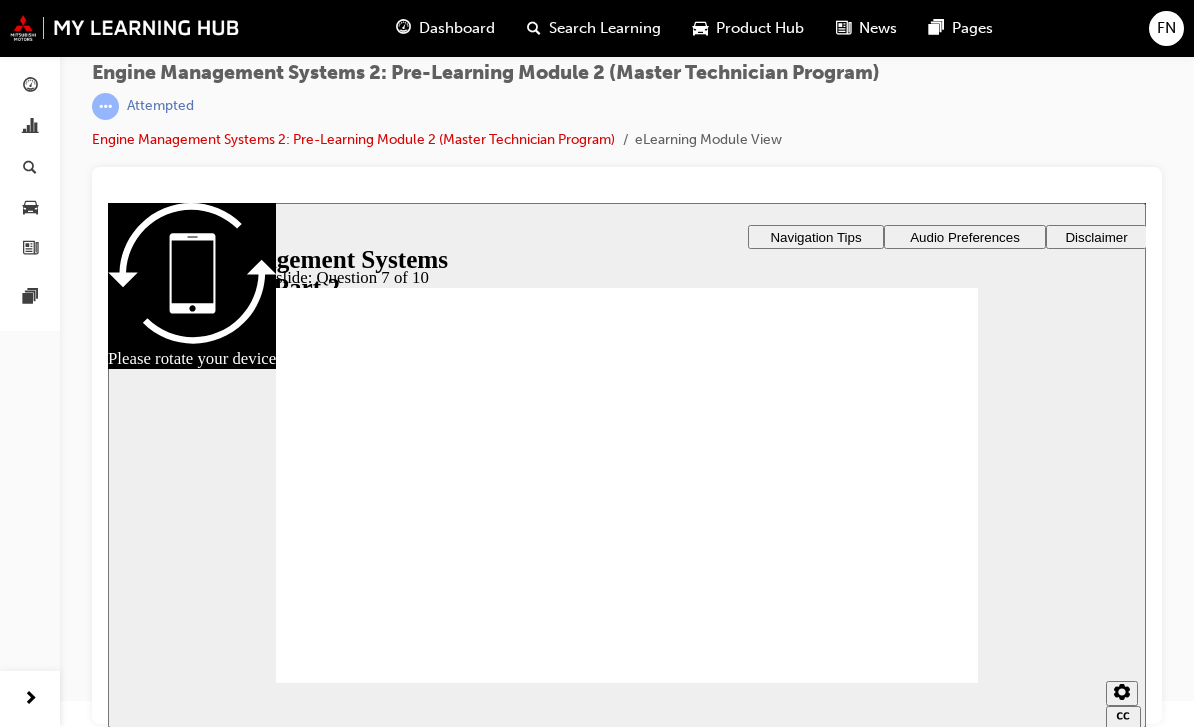 radio on "true" 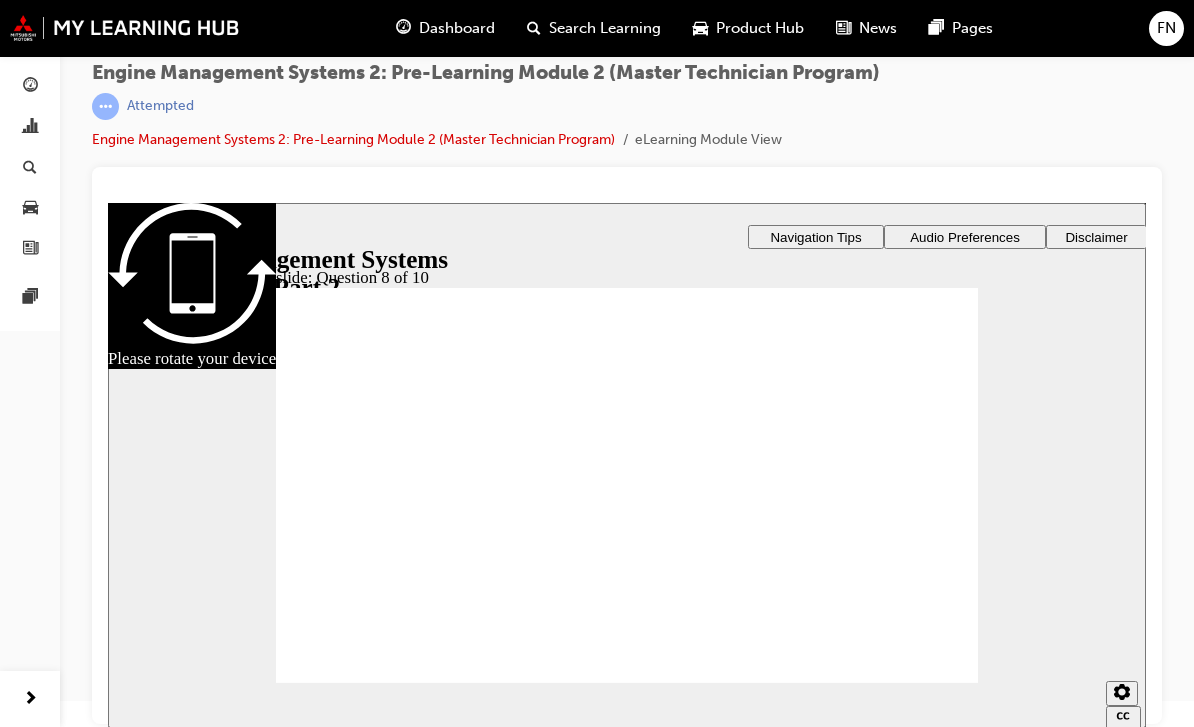 radio on "true" 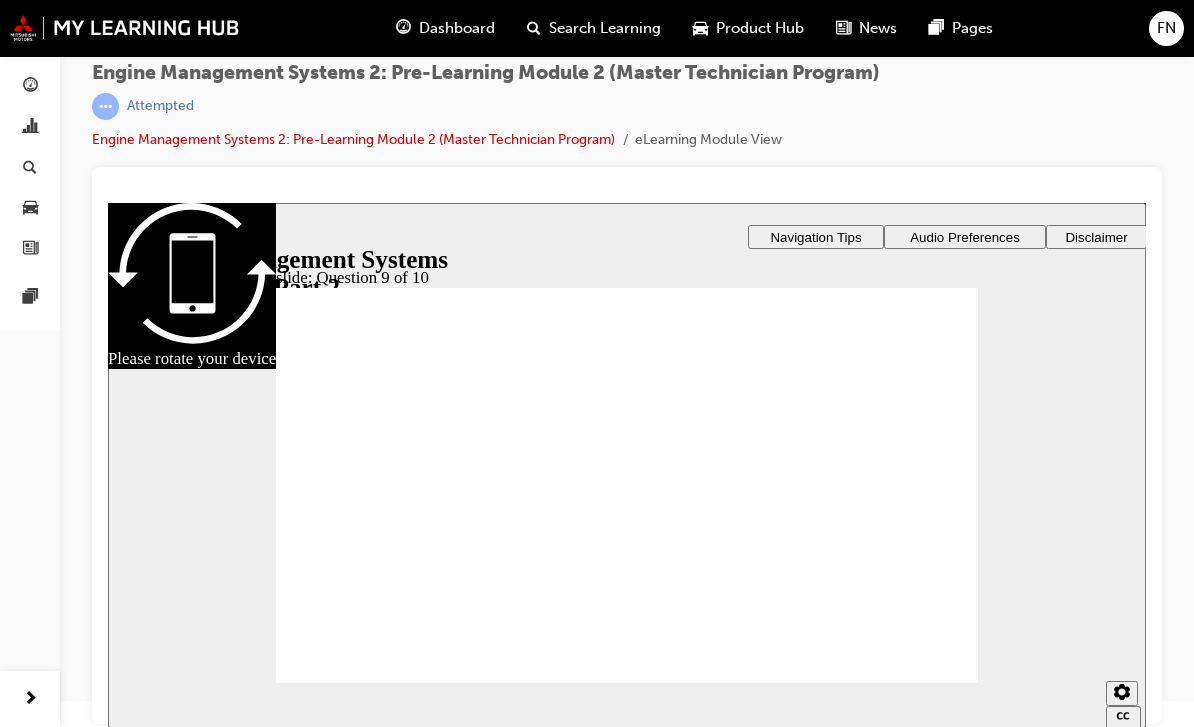 checkbox on "true" 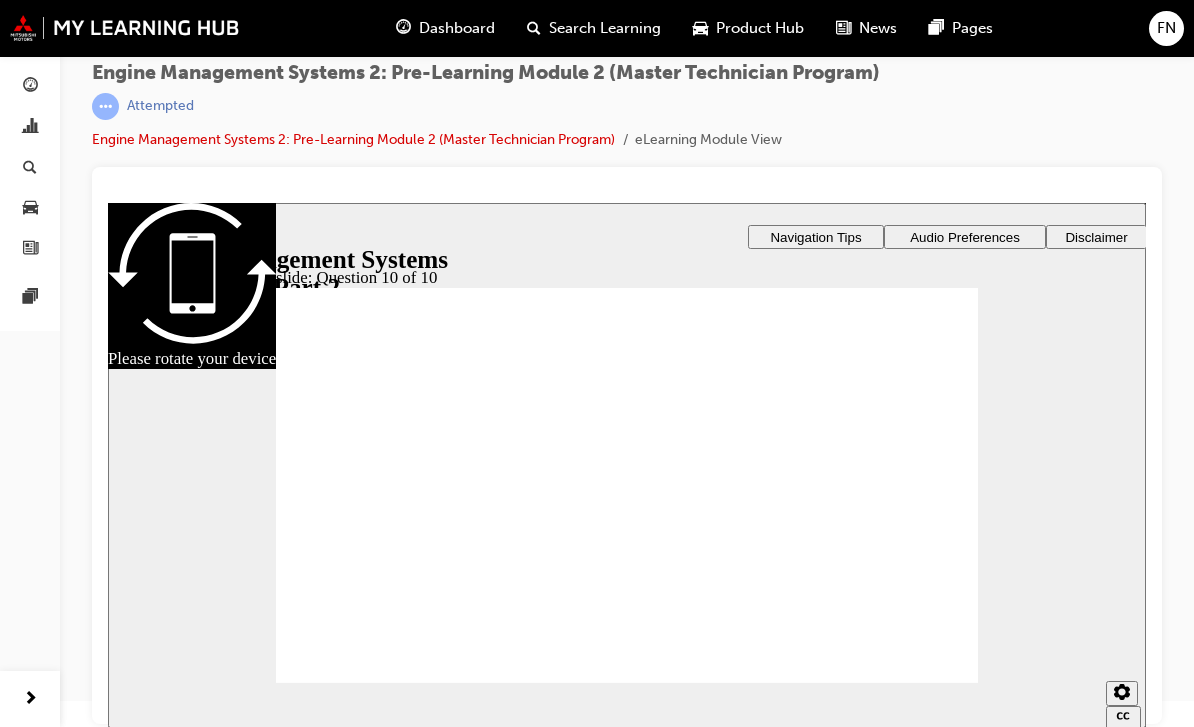 radio on "true" 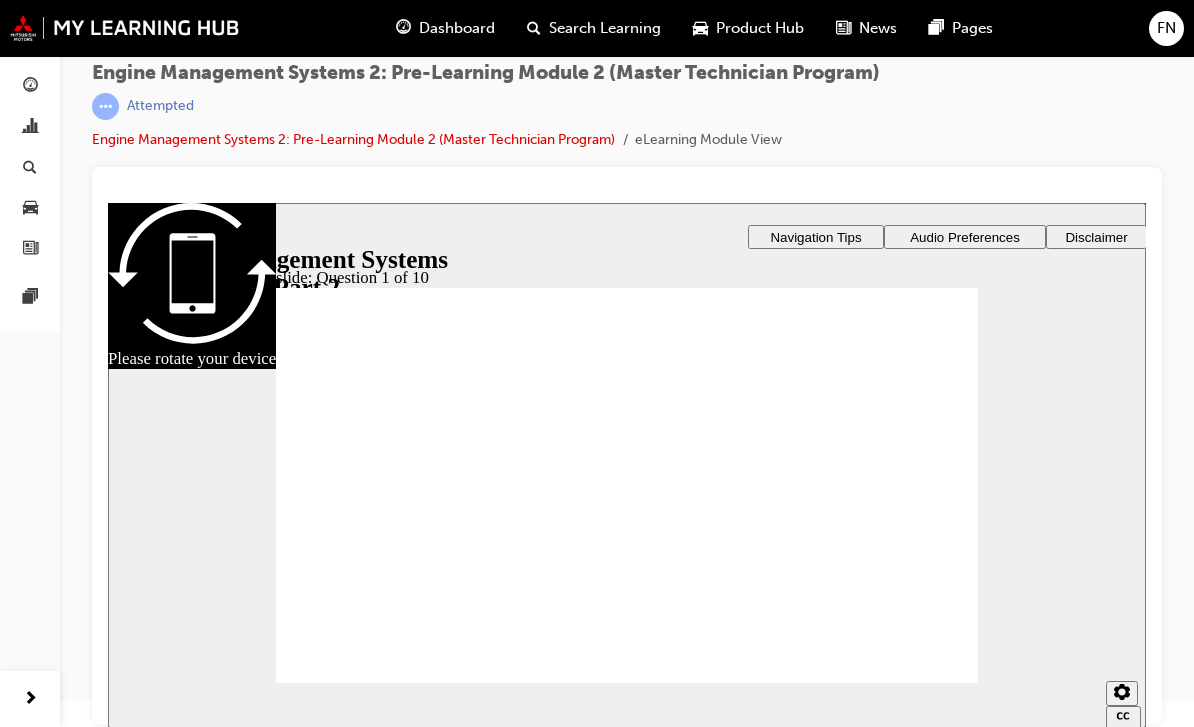 radio on "true" 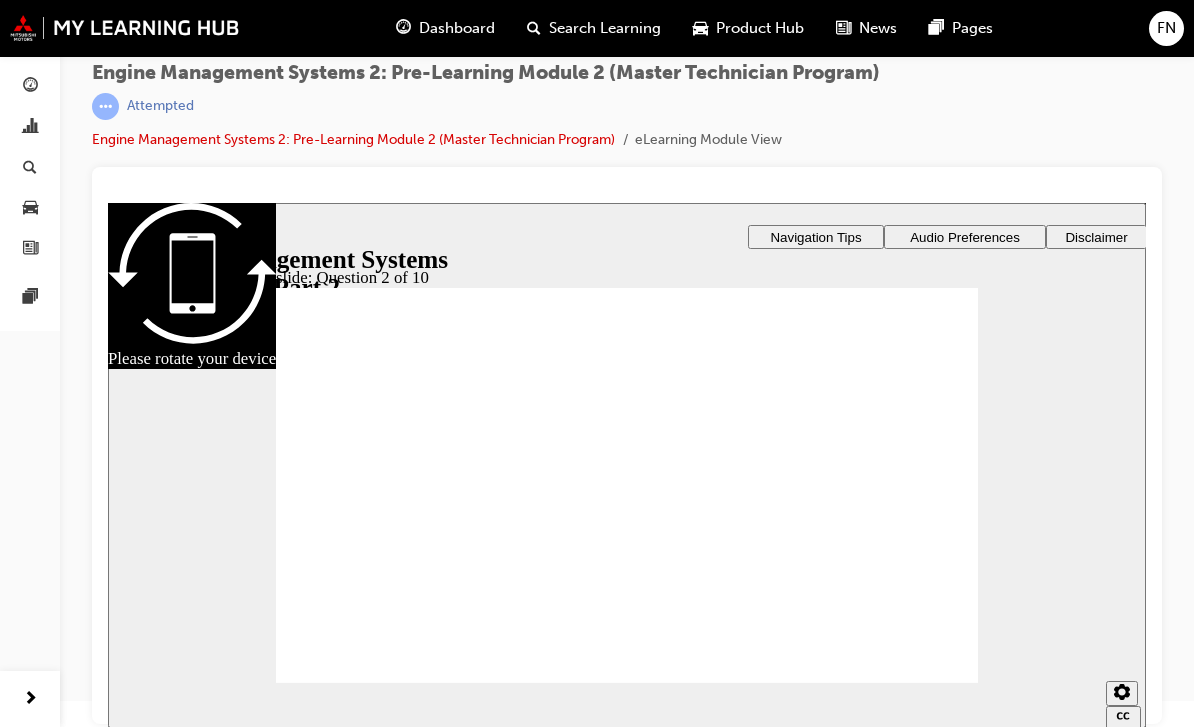 radio on "true" 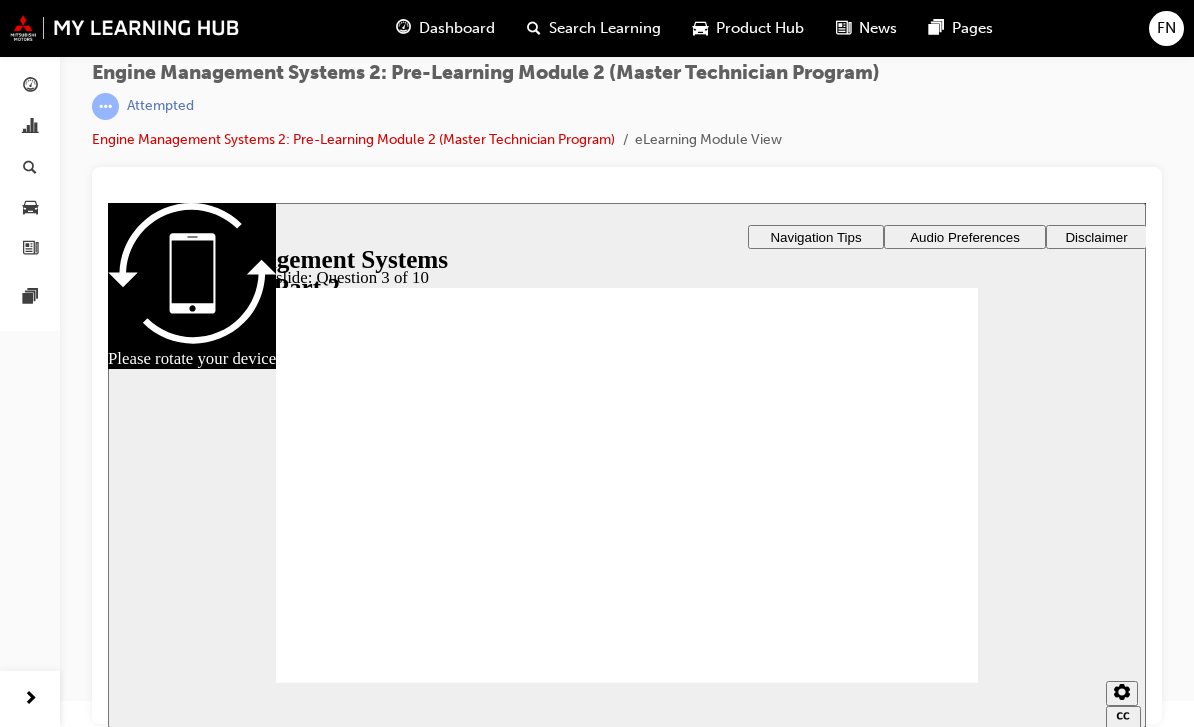 radio on "true" 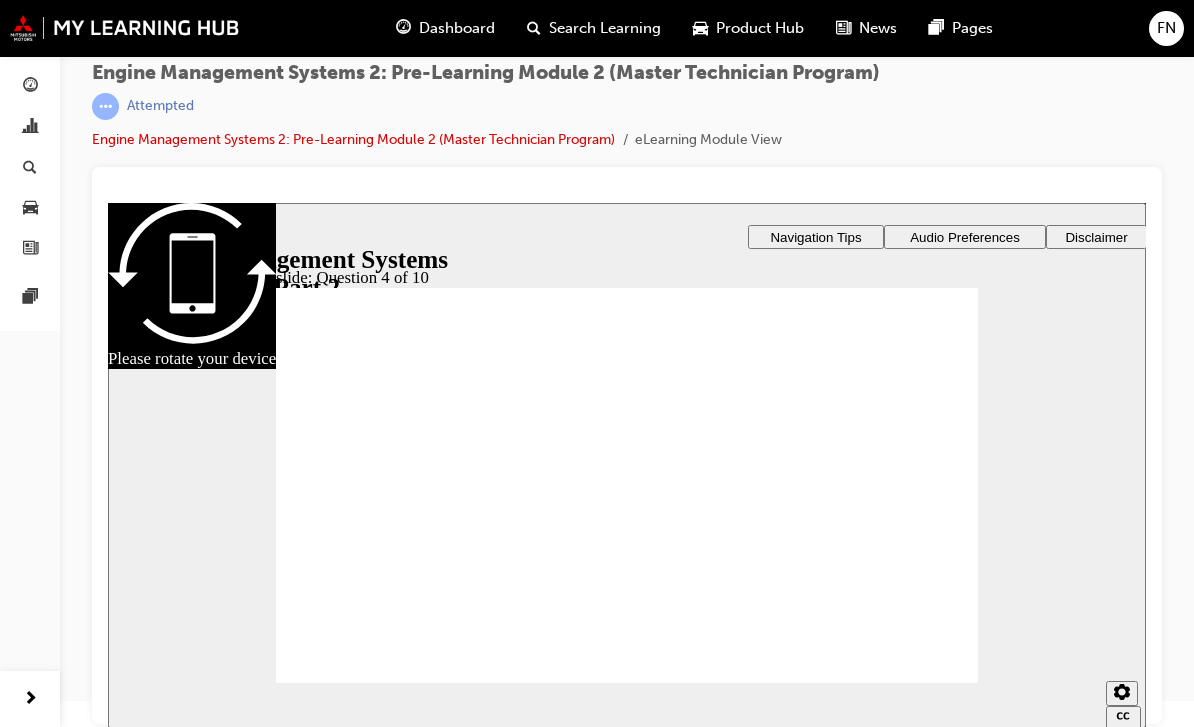 radio on "false" 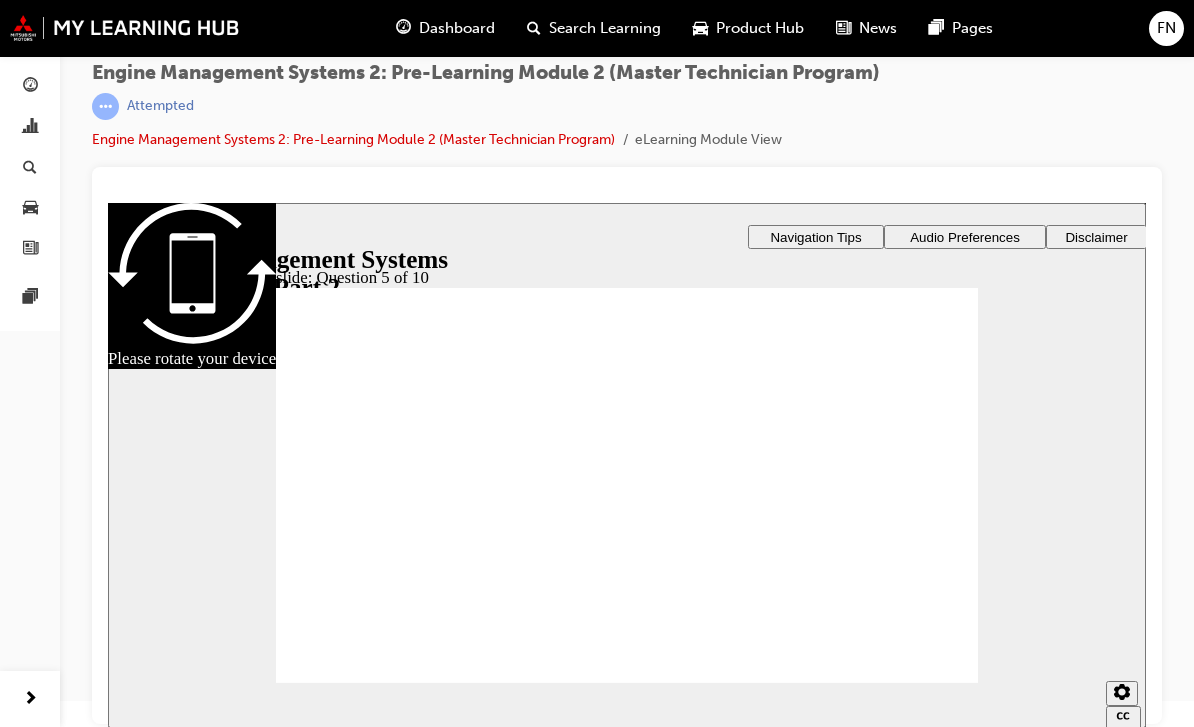 checkbox on "true" 